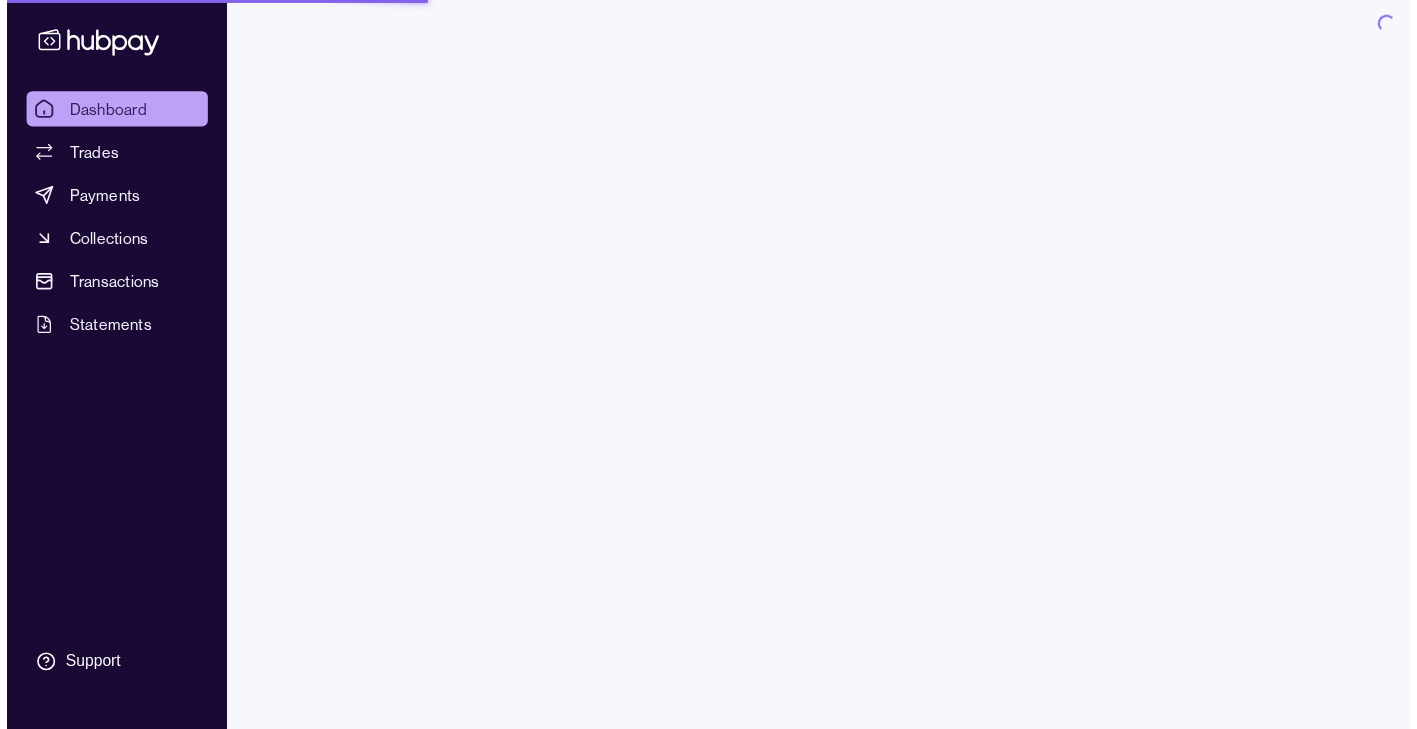 scroll, scrollTop: 0, scrollLeft: 0, axis: both 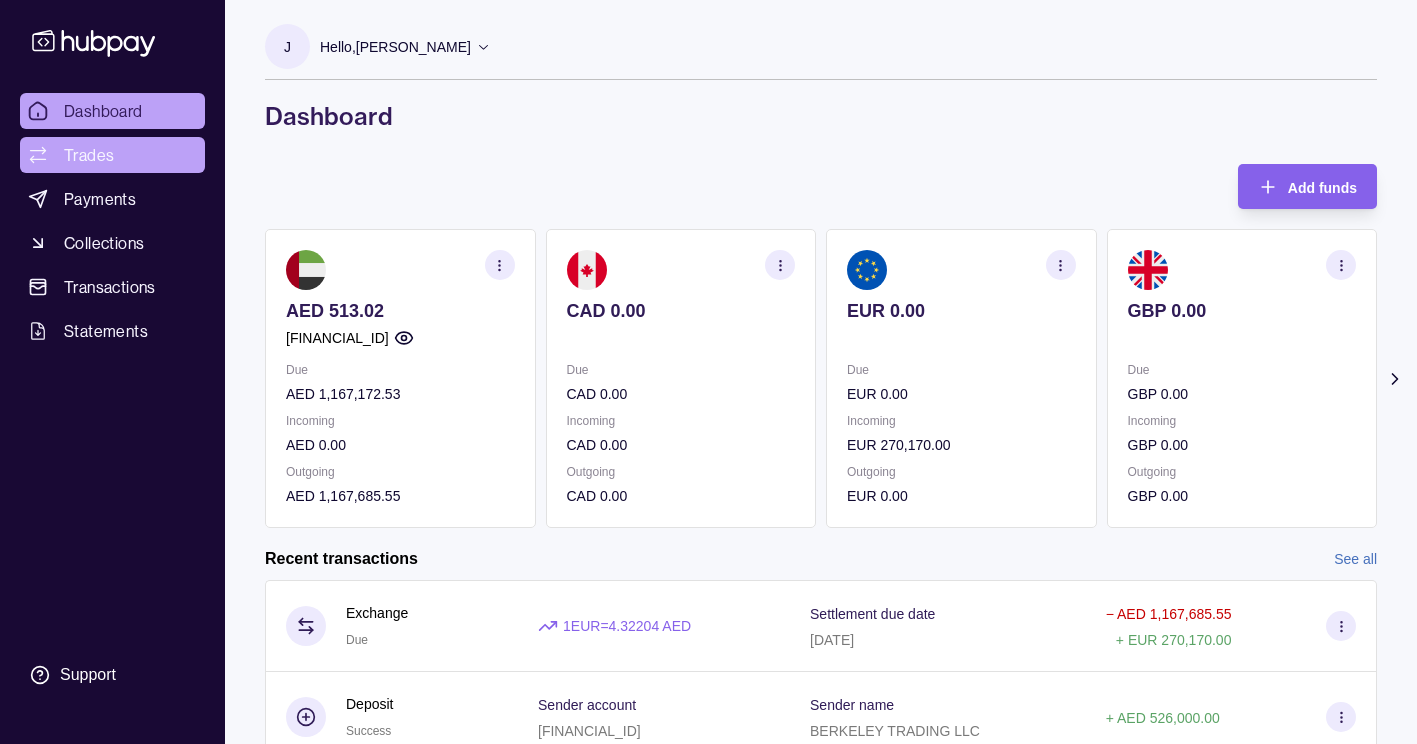click on "Trades" at bounding box center [112, 155] 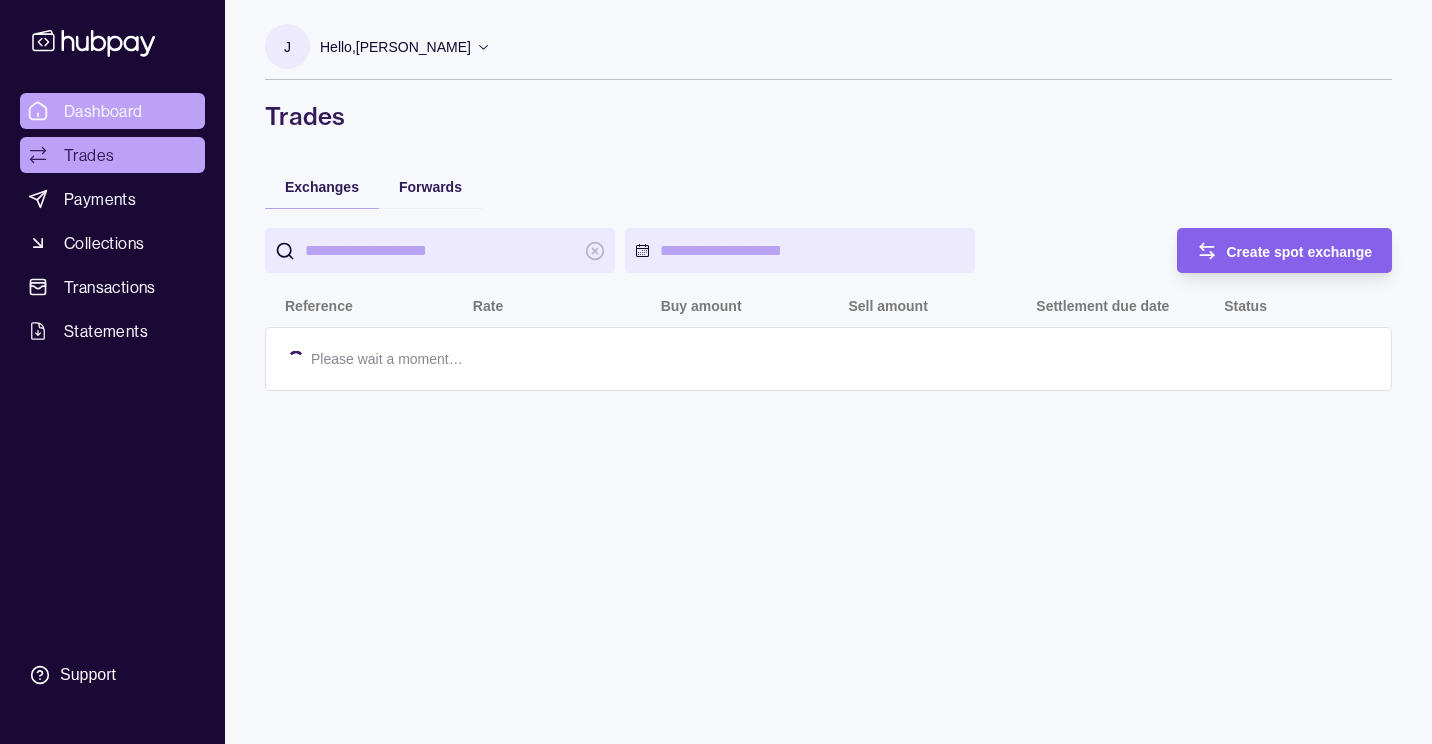 click on "Dashboard" at bounding box center [112, 111] 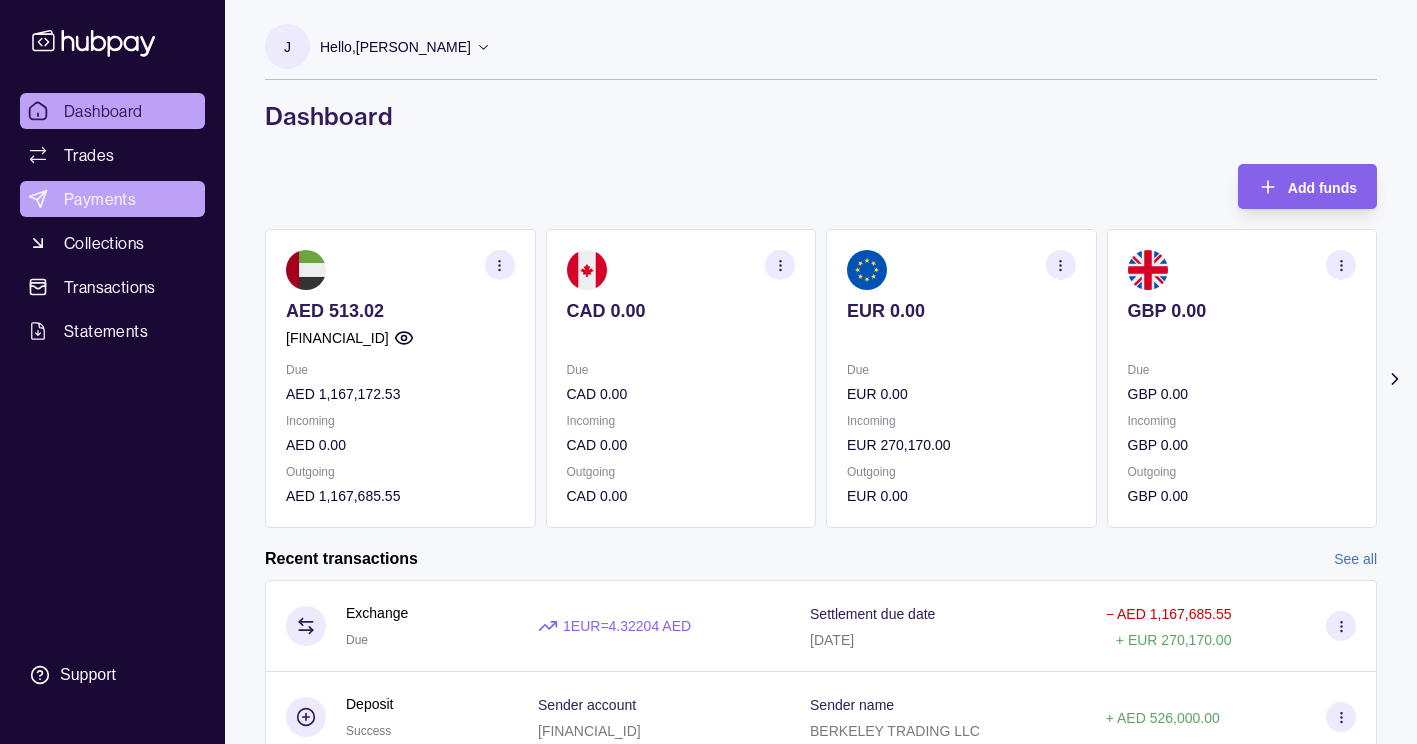 click on "Payments" at bounding box center [112, 199] 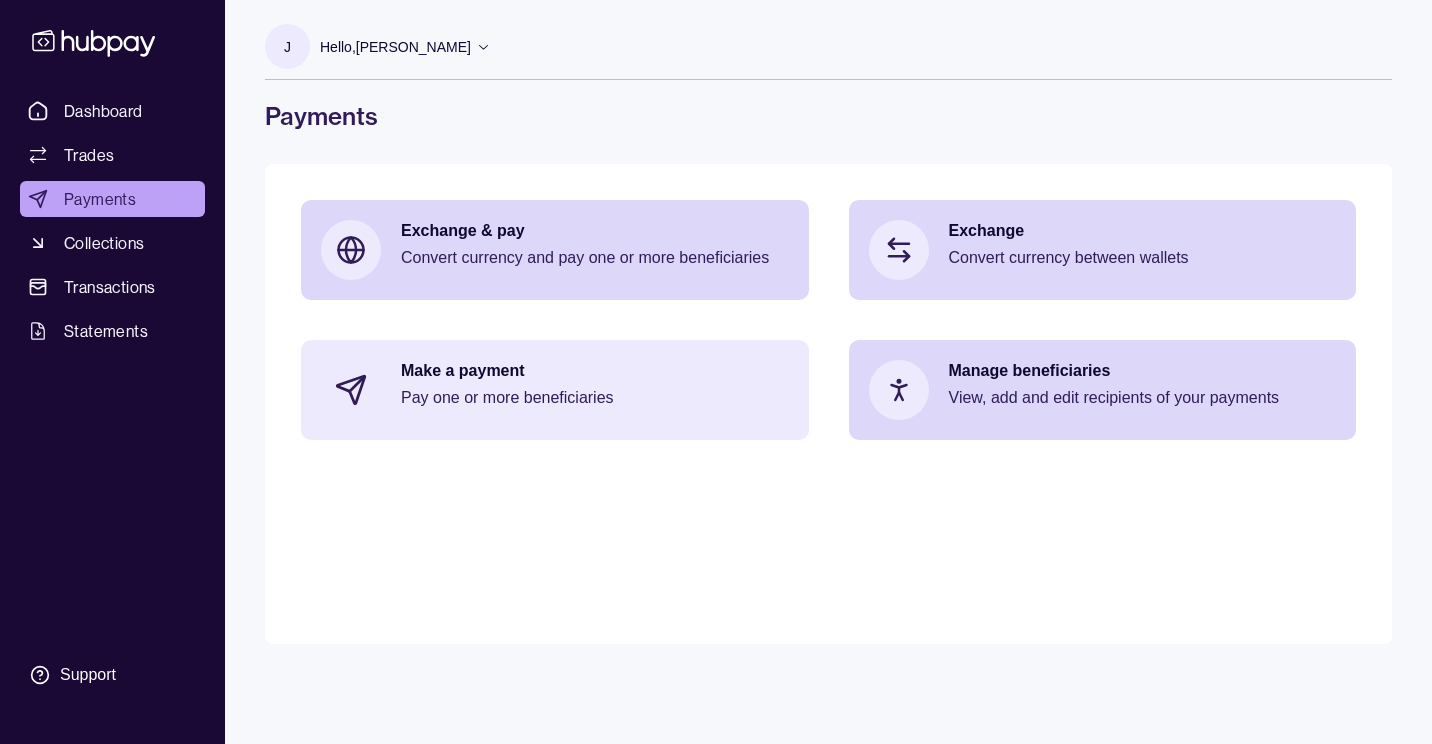 click on "Pay one or more beneficiaries" at bounding box center (595, 398) 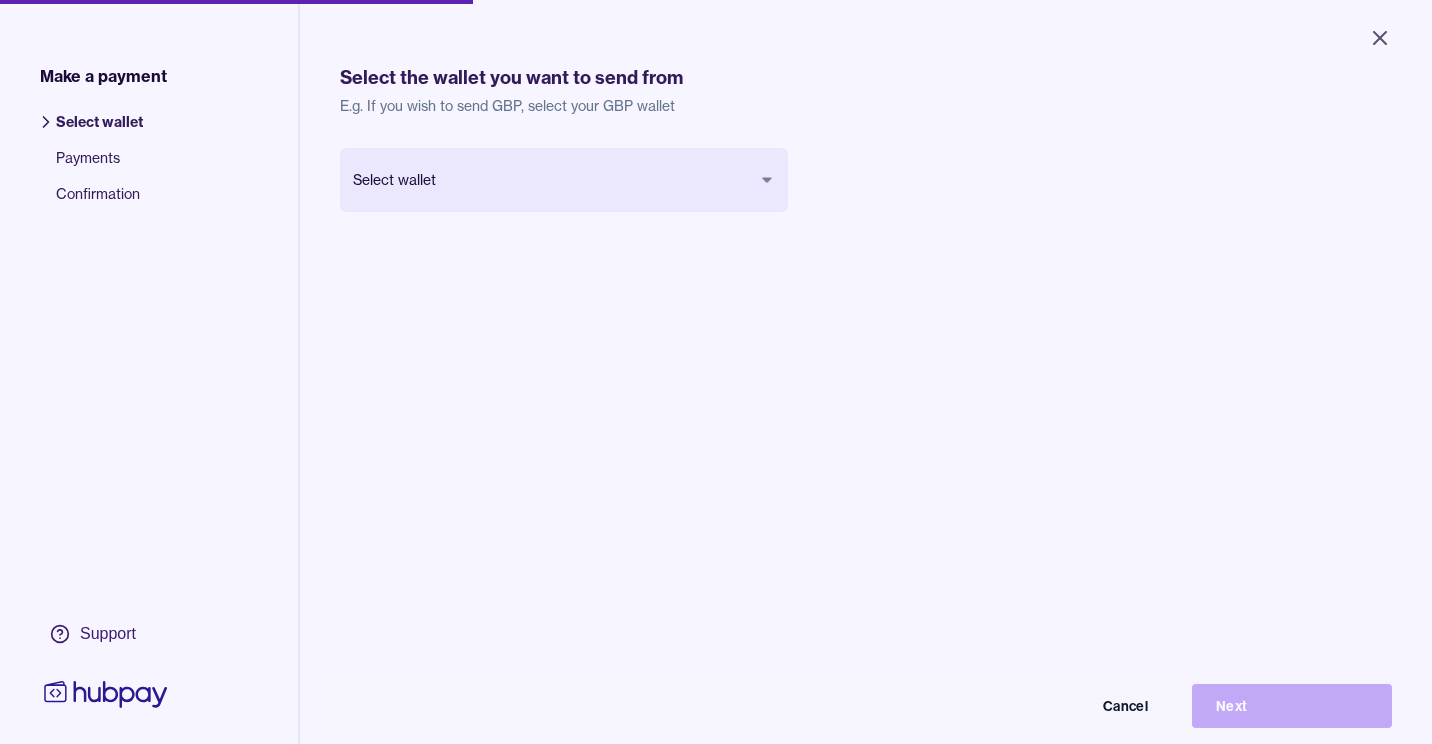 click on "Close Make a payment Select wallet Payments Confirmation Support Select the wallet you want to send from E.g. If you wish to send GBP, select your GBP wallet Select wallet Cancel Next Make a payment | Hubpay" at bounding box center [716, 372] 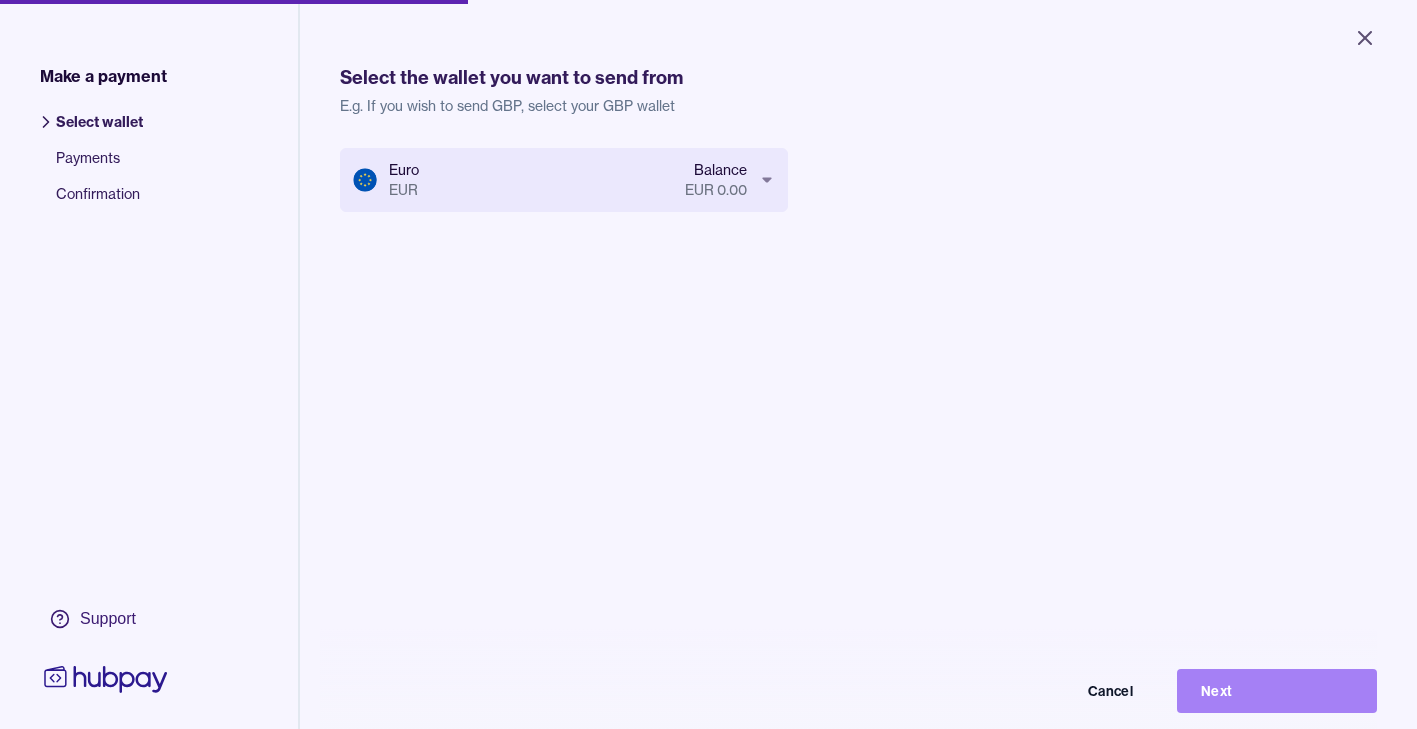 click on "Next" at bounding box center (1277, 691) 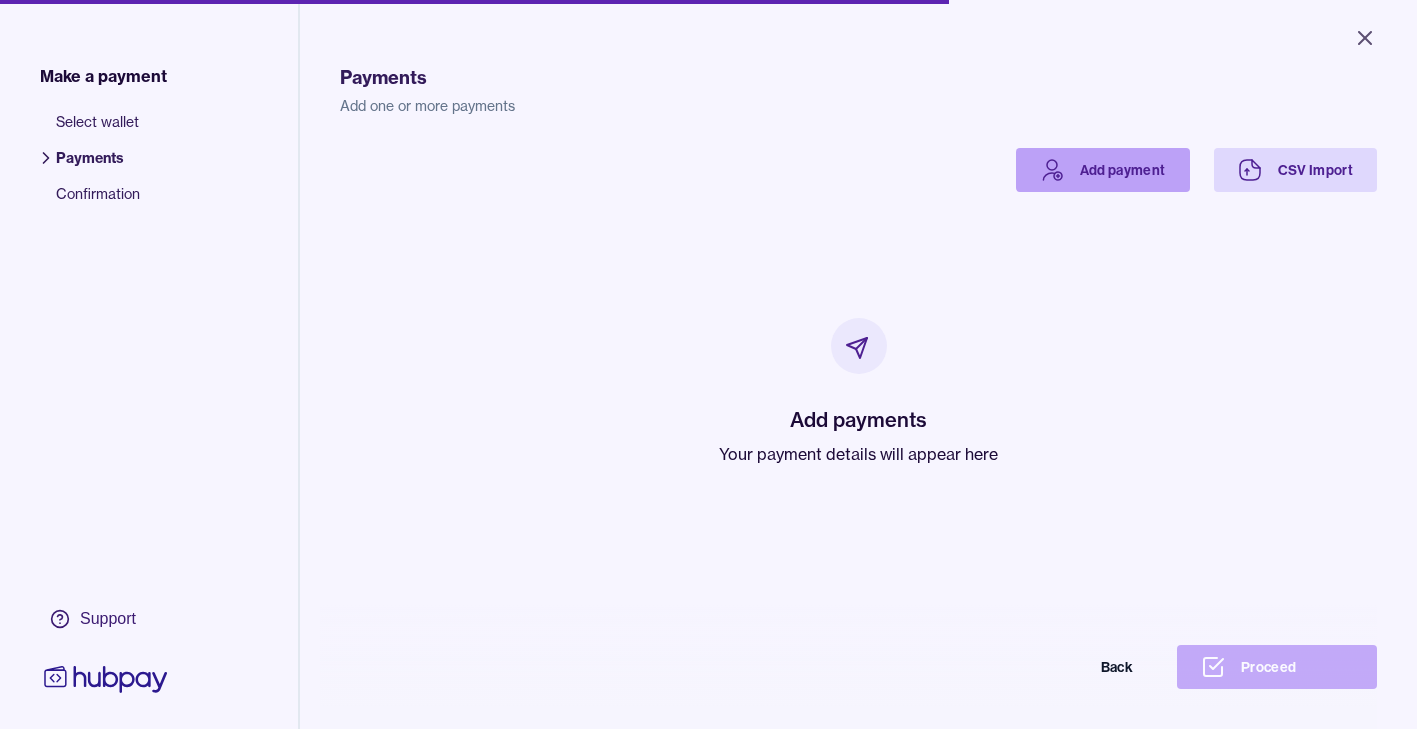 click on "Add payment" at bounding box center [1103, 170] 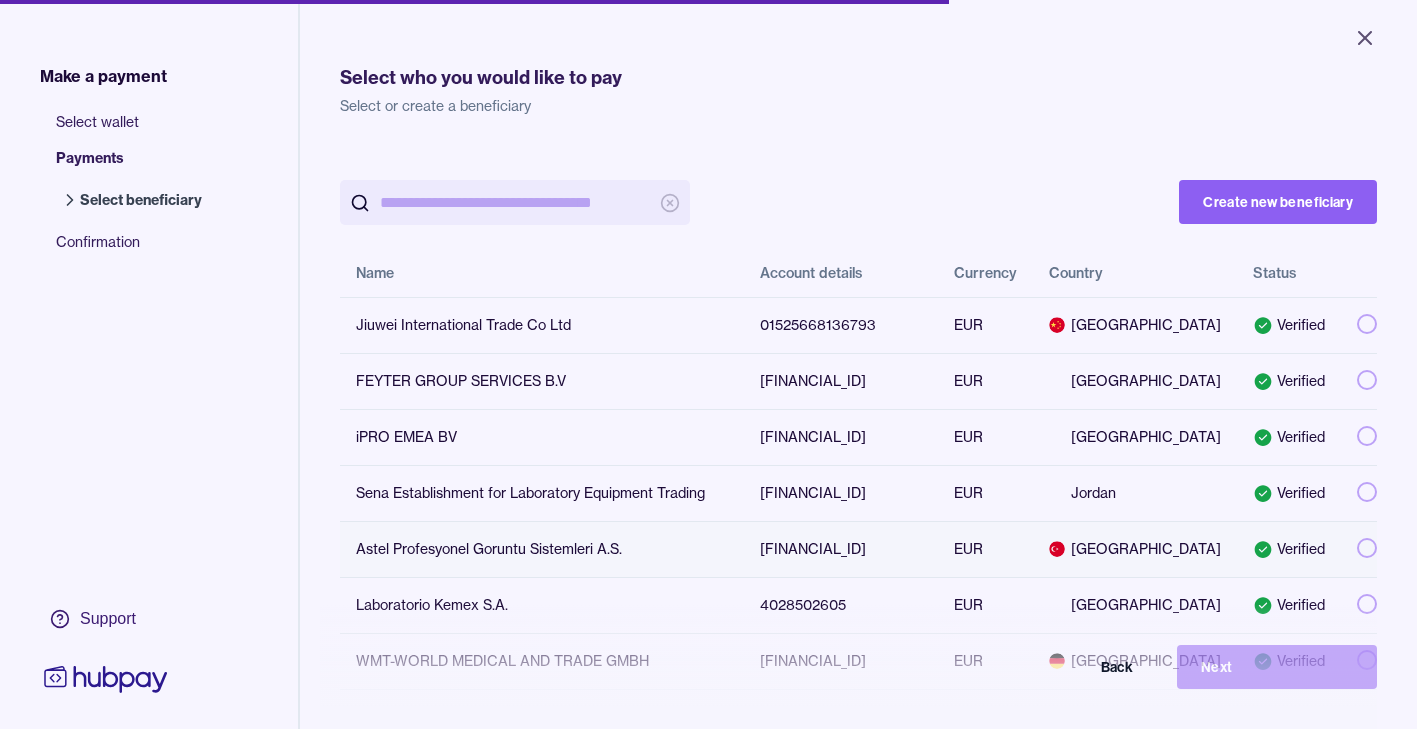 scroll, scrollTop: 400, scrollLeft: 0, axis: vertical 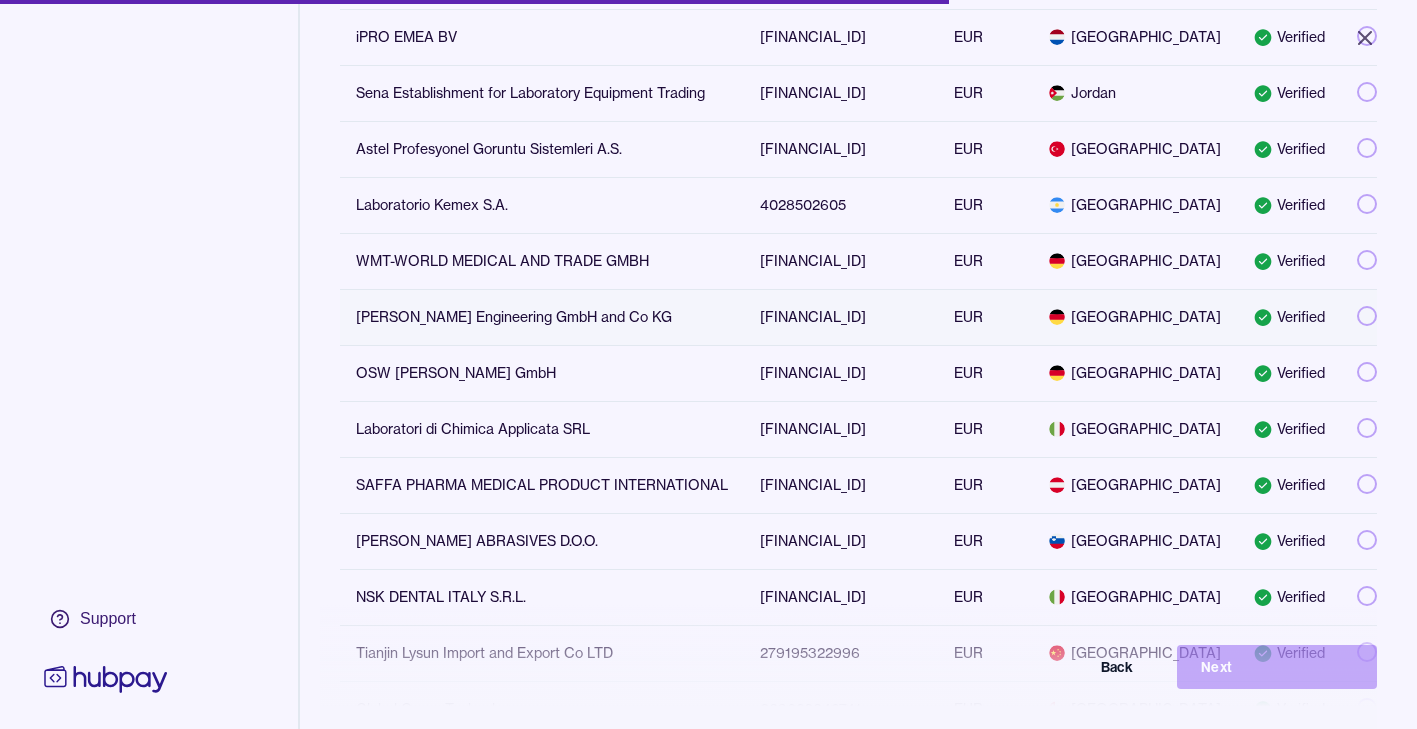 click on "[PERSON_NAME] Engineering GmbH and Co KG" at bounding box center (542, 317) 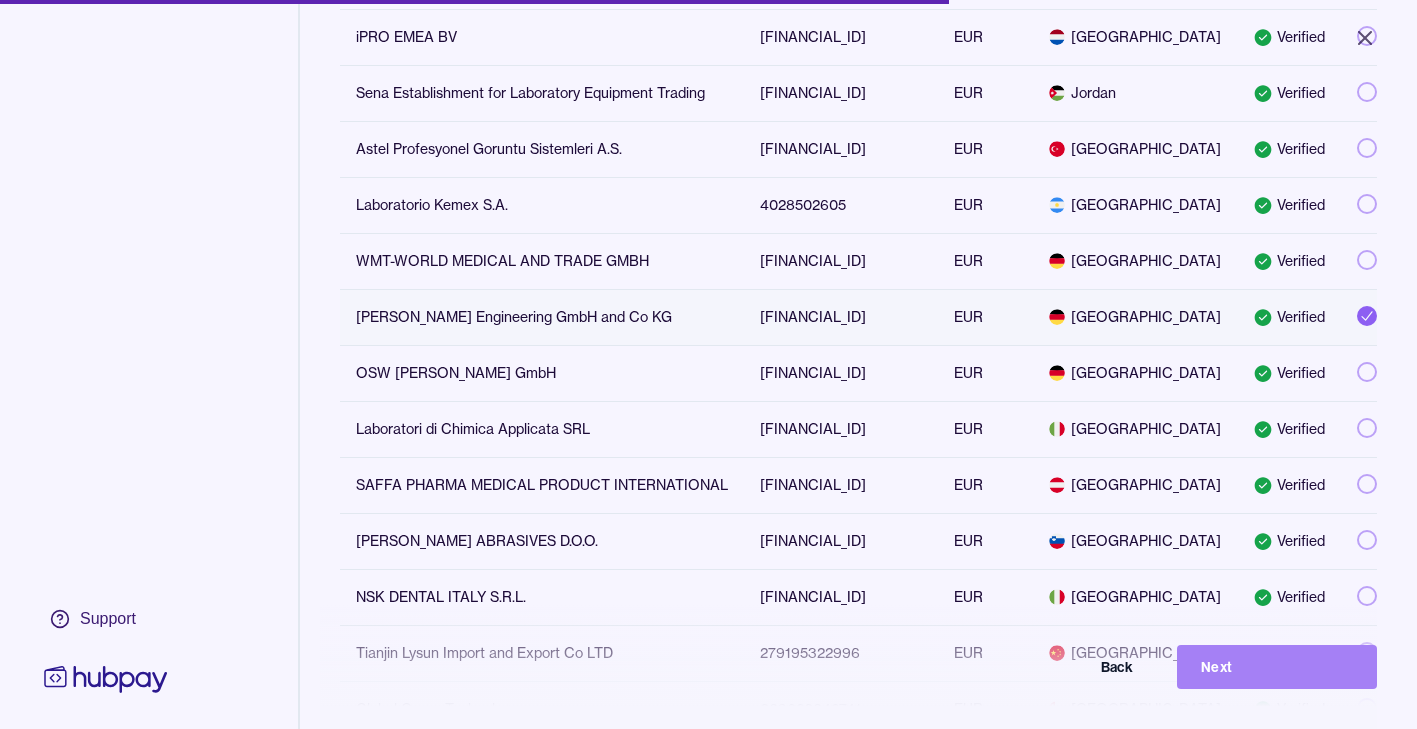 click on "Next" at bounding box center [1277, 667] 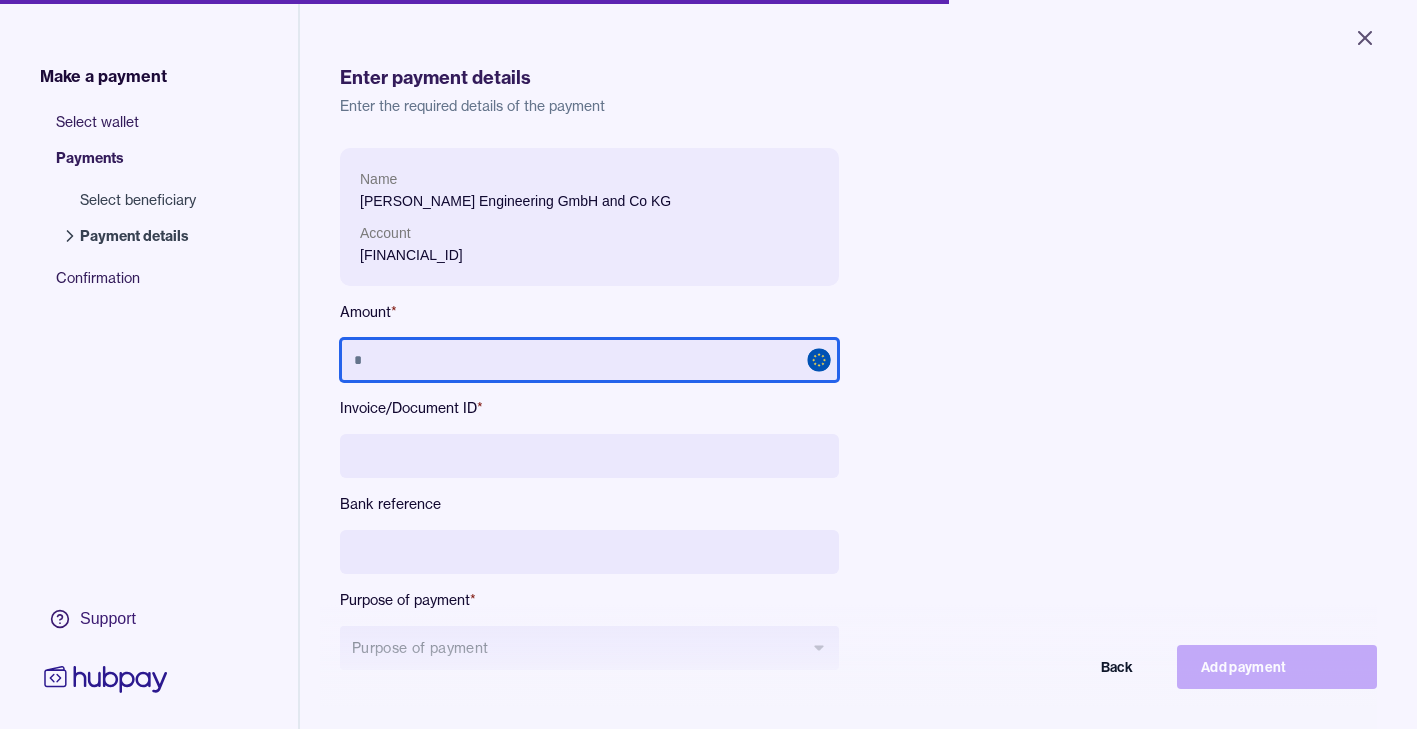 click at bounding box center (589, 360) 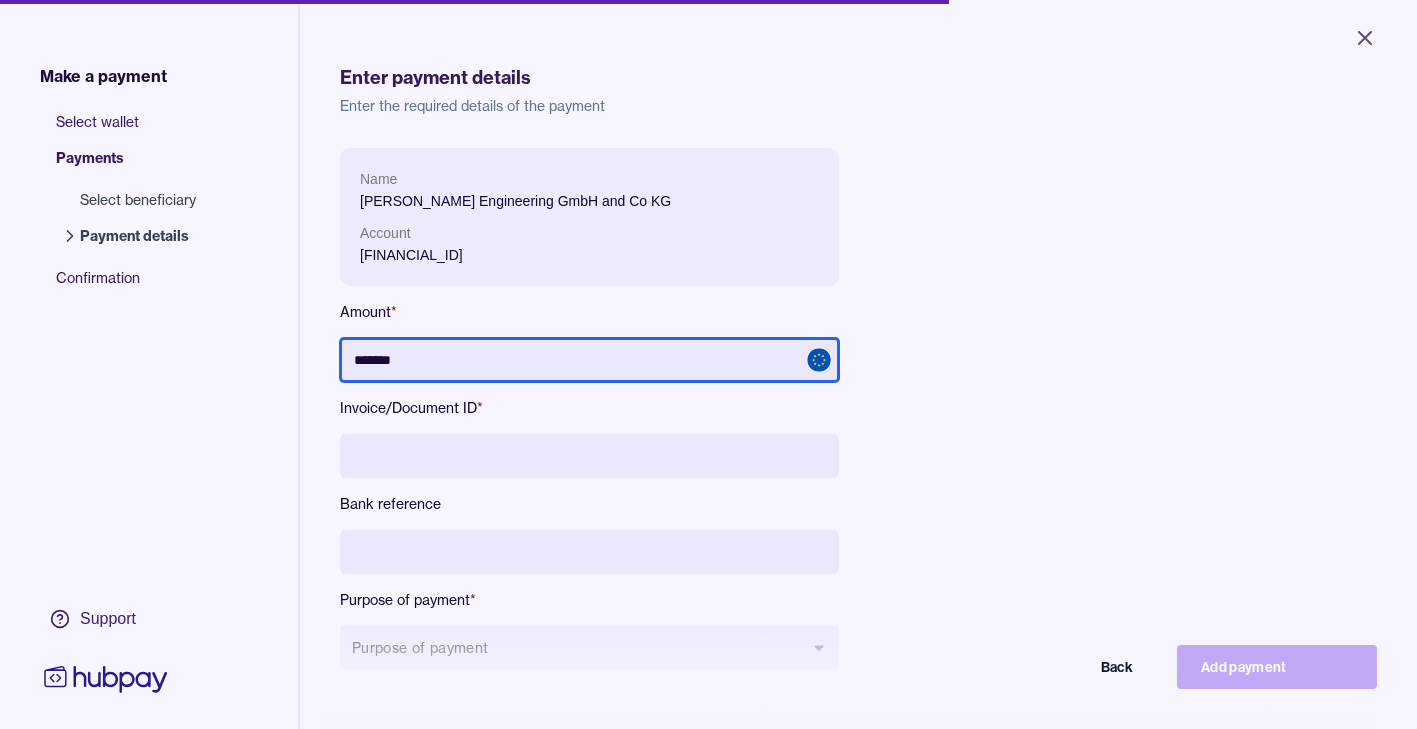 type on "*******" 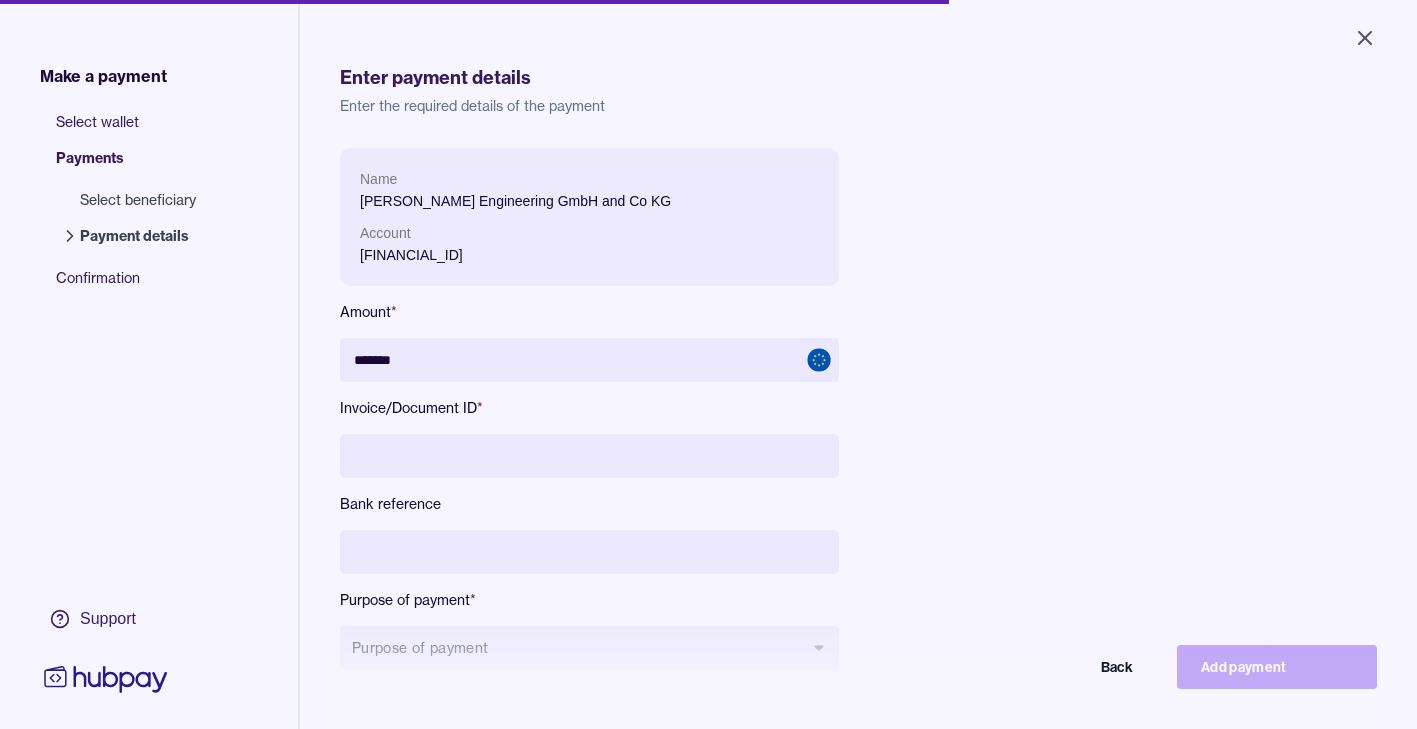 click on "Name [PERSON_NAME] Engineering GmbH and Co KG Account [FINANCIAL_ID] Amount  * ******* Invoice/Document ID  * Bank reference Purpose of payment  * Purpose of payment Back Add payment" at bounding box center (858, 425) 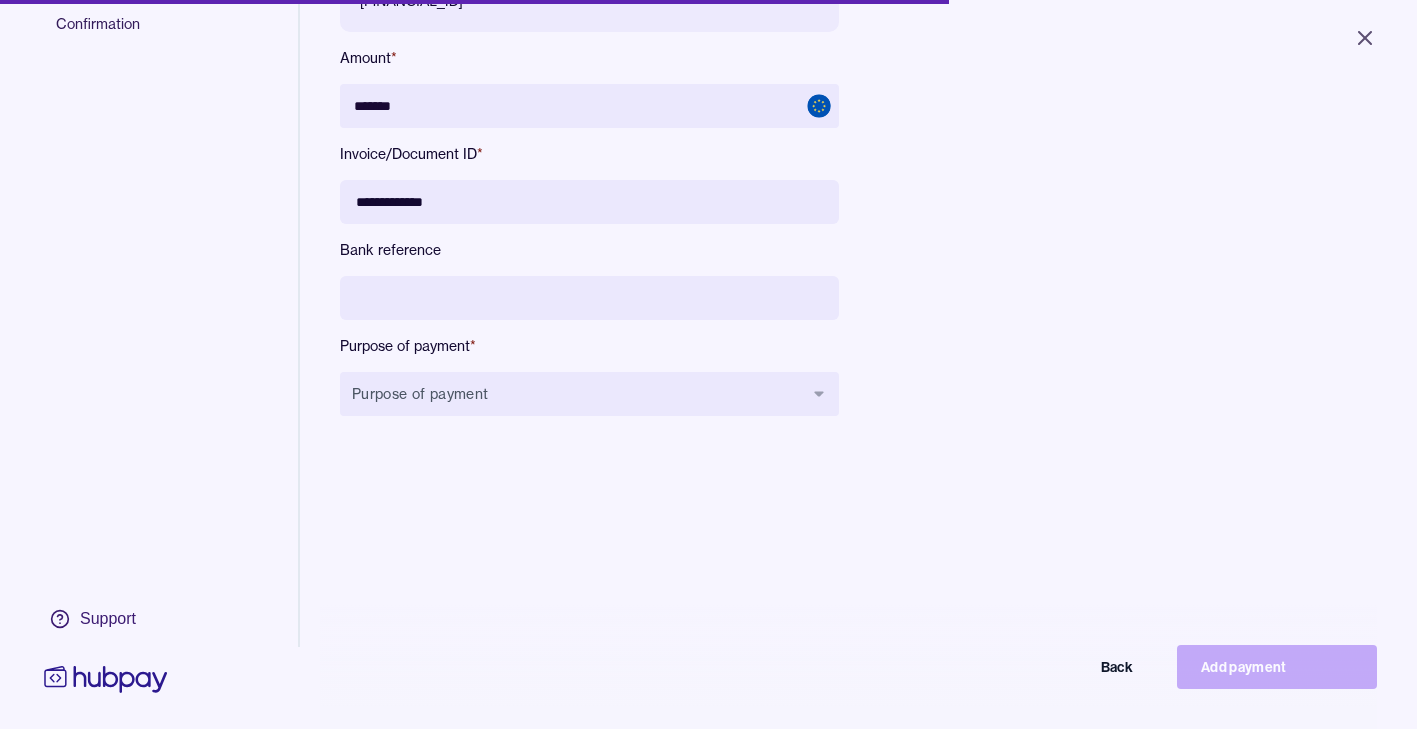 scroll, scrollTop: 268, scrollLeft: 0, axis: vertical 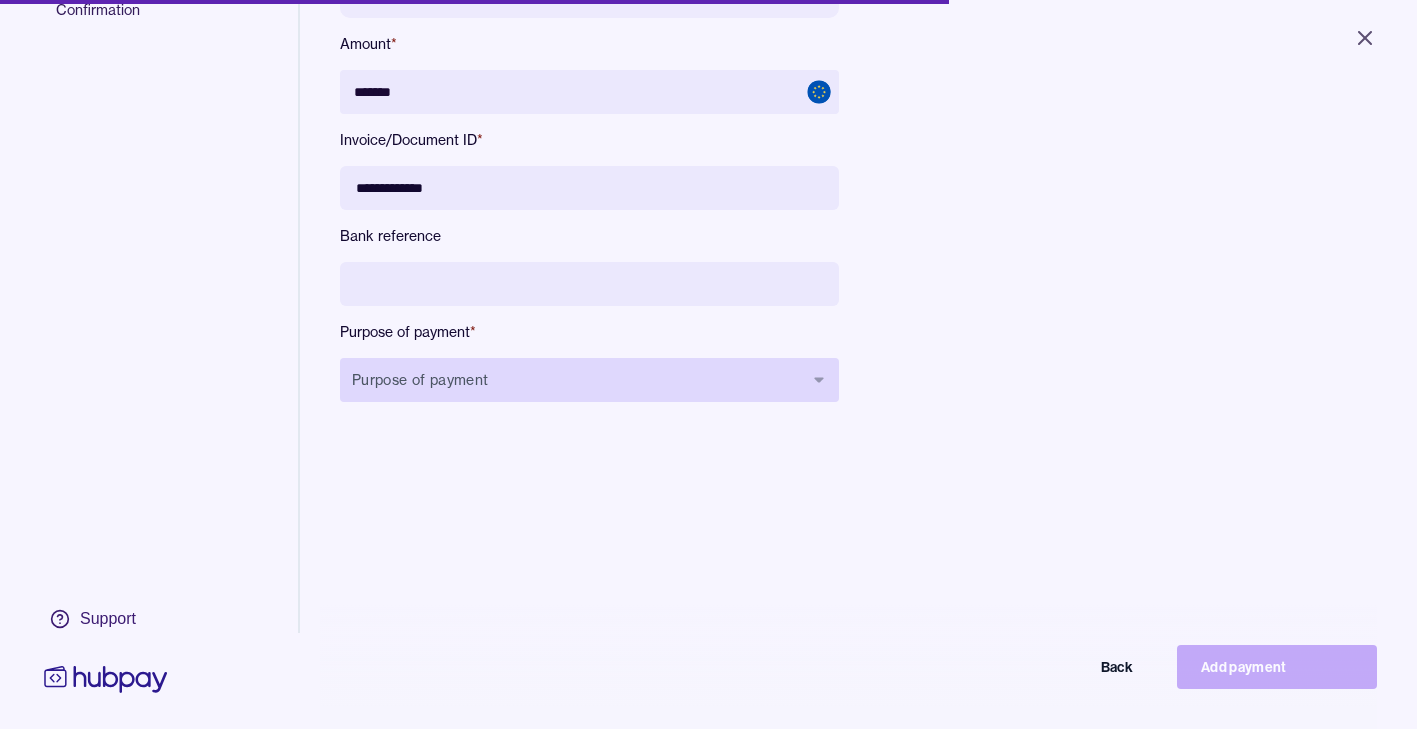 type on "**********" 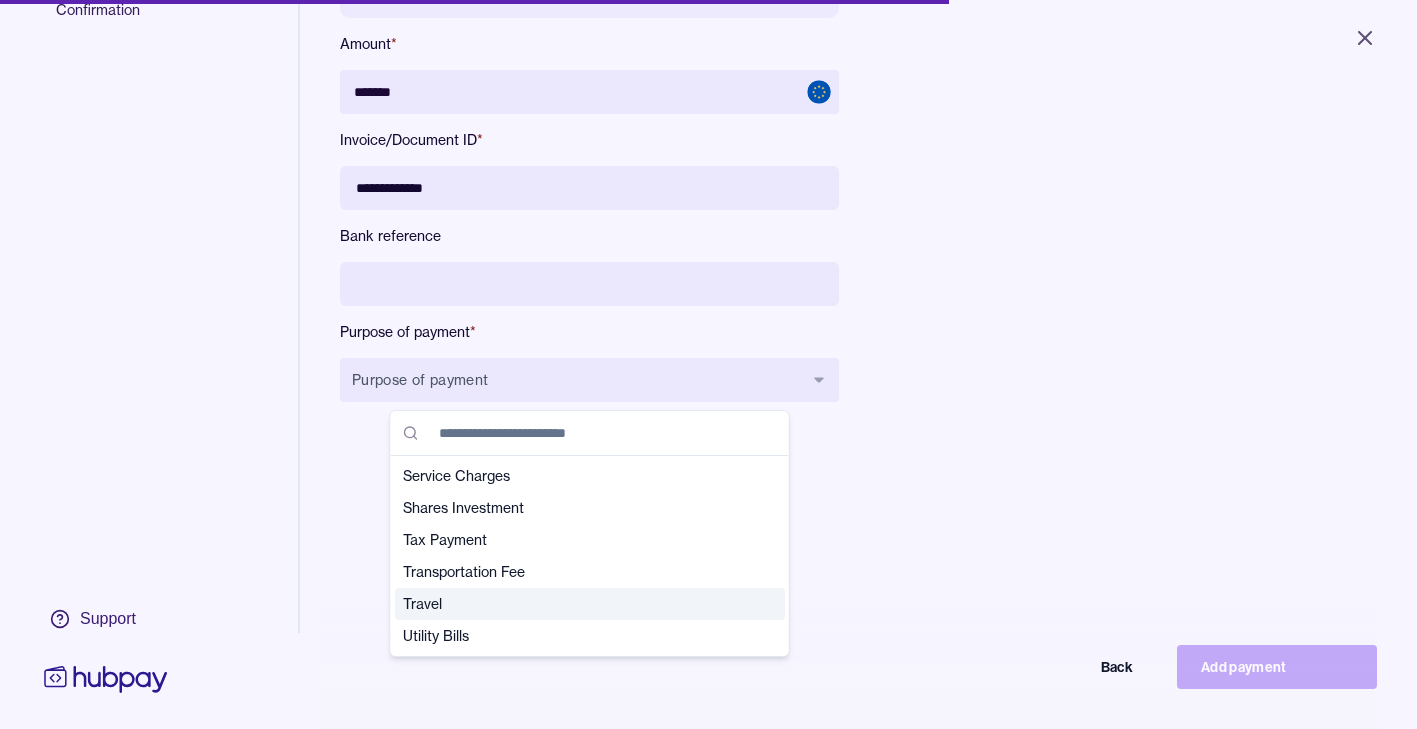 scroll, scrollTop: 304, scrollLeft: 0, axis: vertical 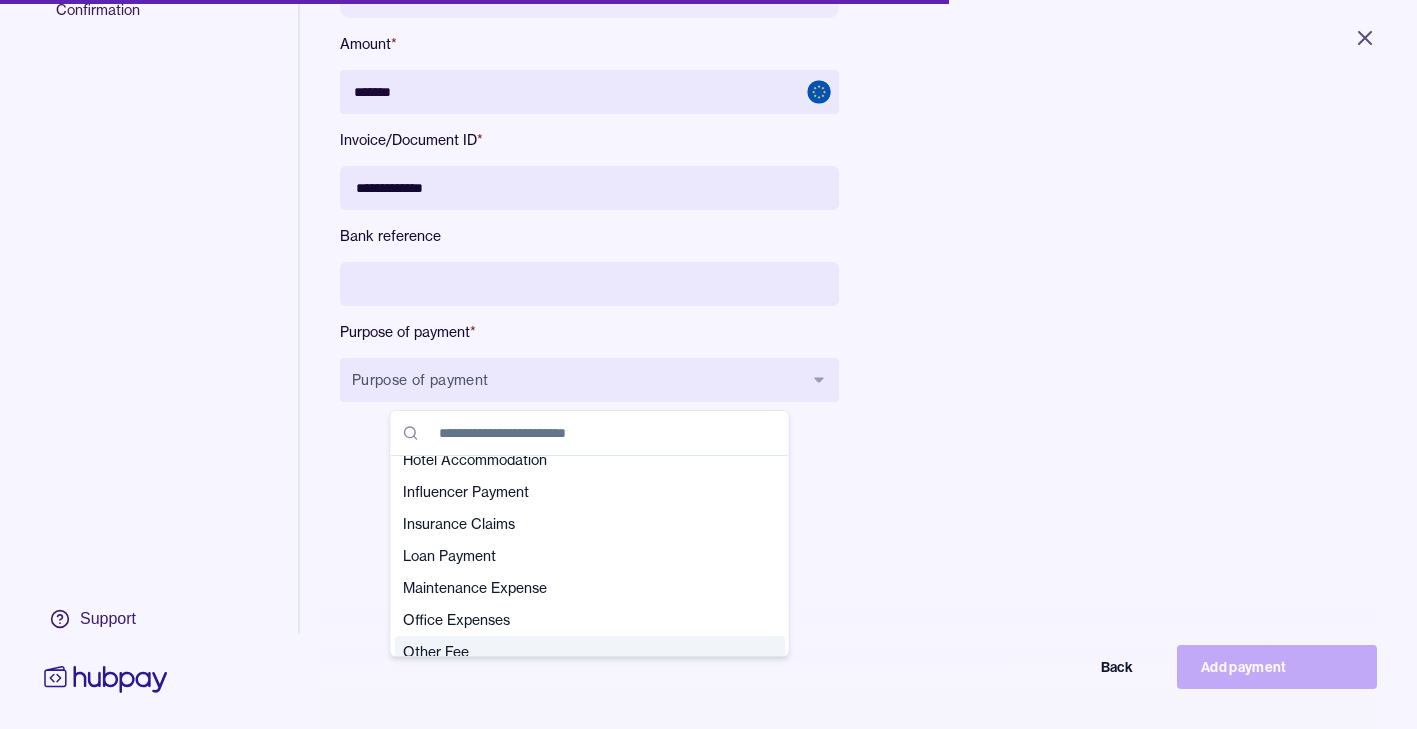 click on "Other Fee" at bounding box center [578, 652] 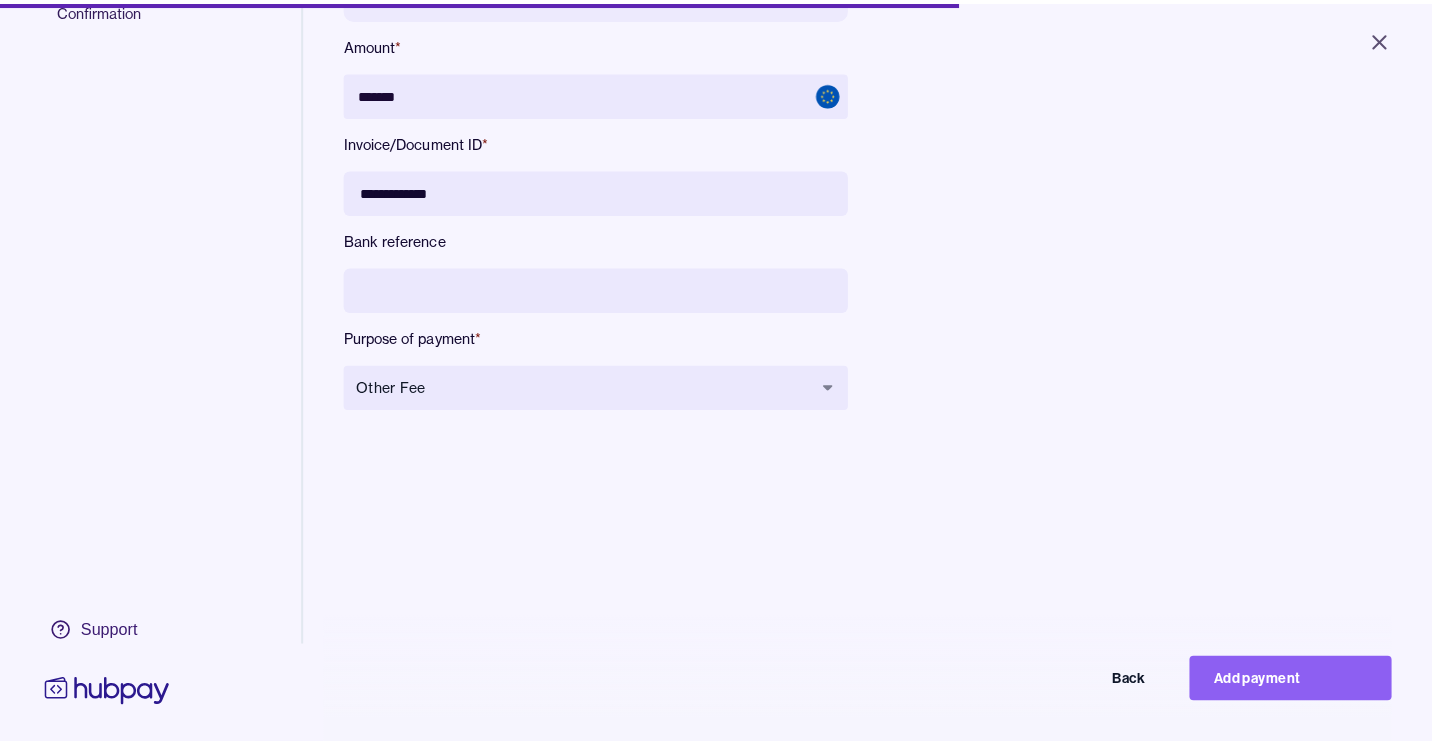 scroll, scrollTop: 0, scrollLeft: 0, axis: both 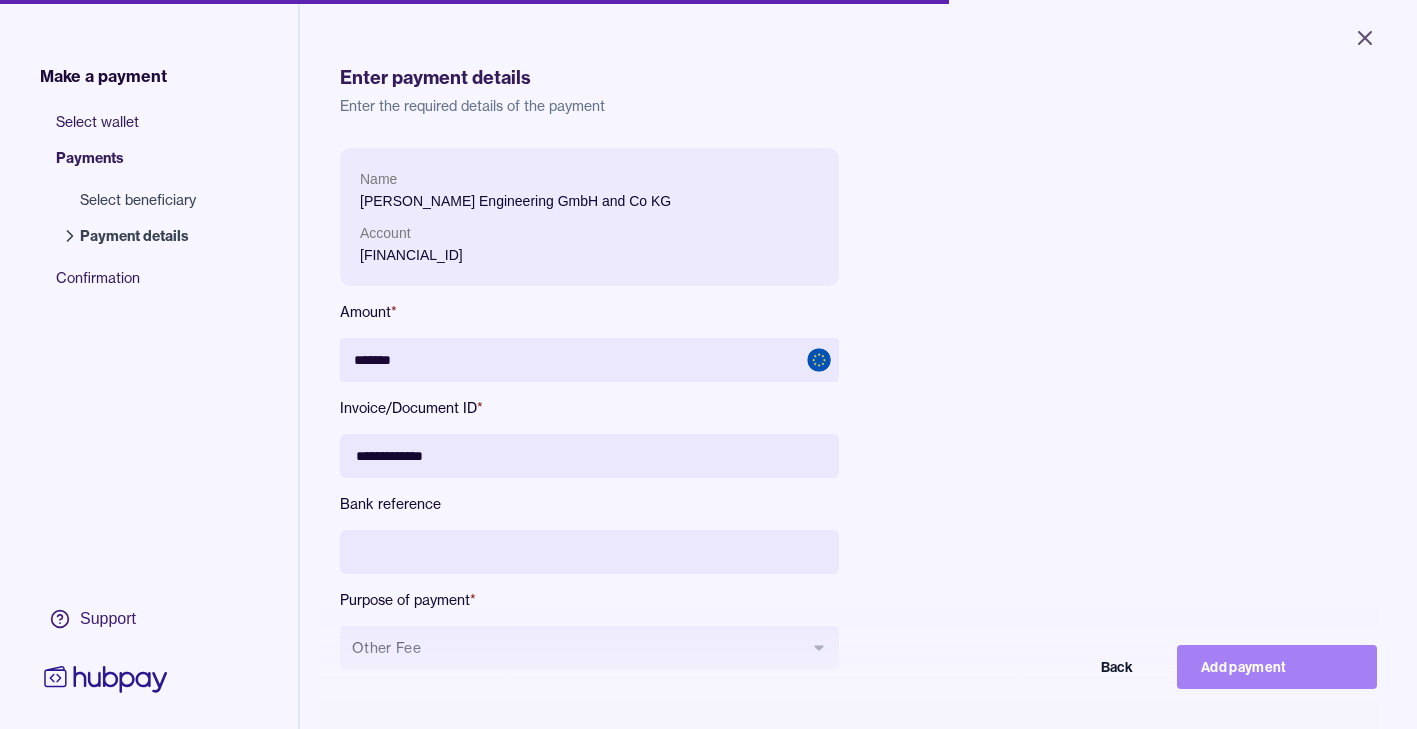 click on "Add payment" at bounding box center (1277, 667) 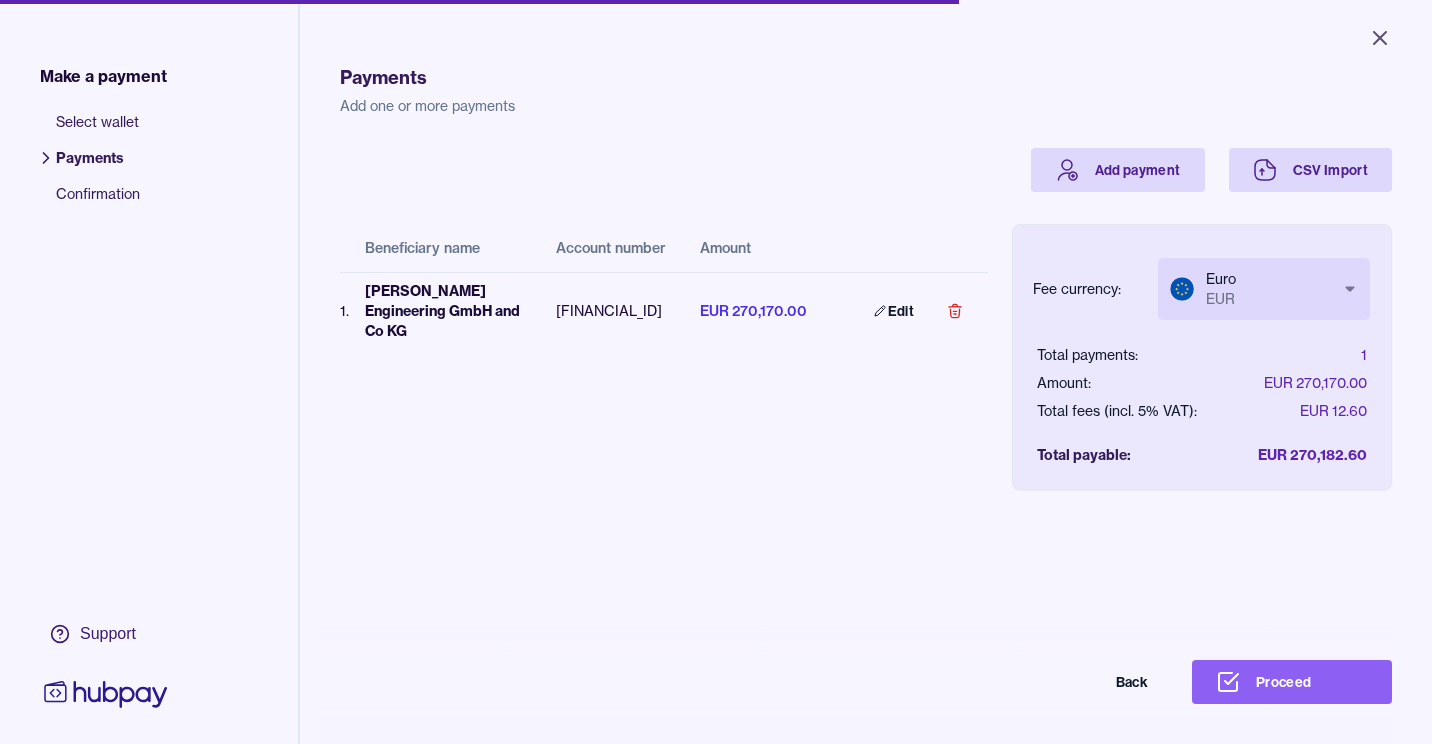 click on "Close Make a payment Select wallet Payments Confirmation Support Payments Add one or more payments Add payment CSV Import Beneficiary name Account number Amount 1 . [PERSON_NAME] Engineering GmbH and Co KG [FINANCIAL_ID] EUR 270,170.00 Edit Fee currency: Euro EUR *** *** Total payments: 1 Amount: EUR 270,170.00 Total fees (incl. 5% VAT): EUR 12.60 Total payable: EUR 270,182.60 Back Proceed Payment | Hubpay" at bounding box center [716, 372] 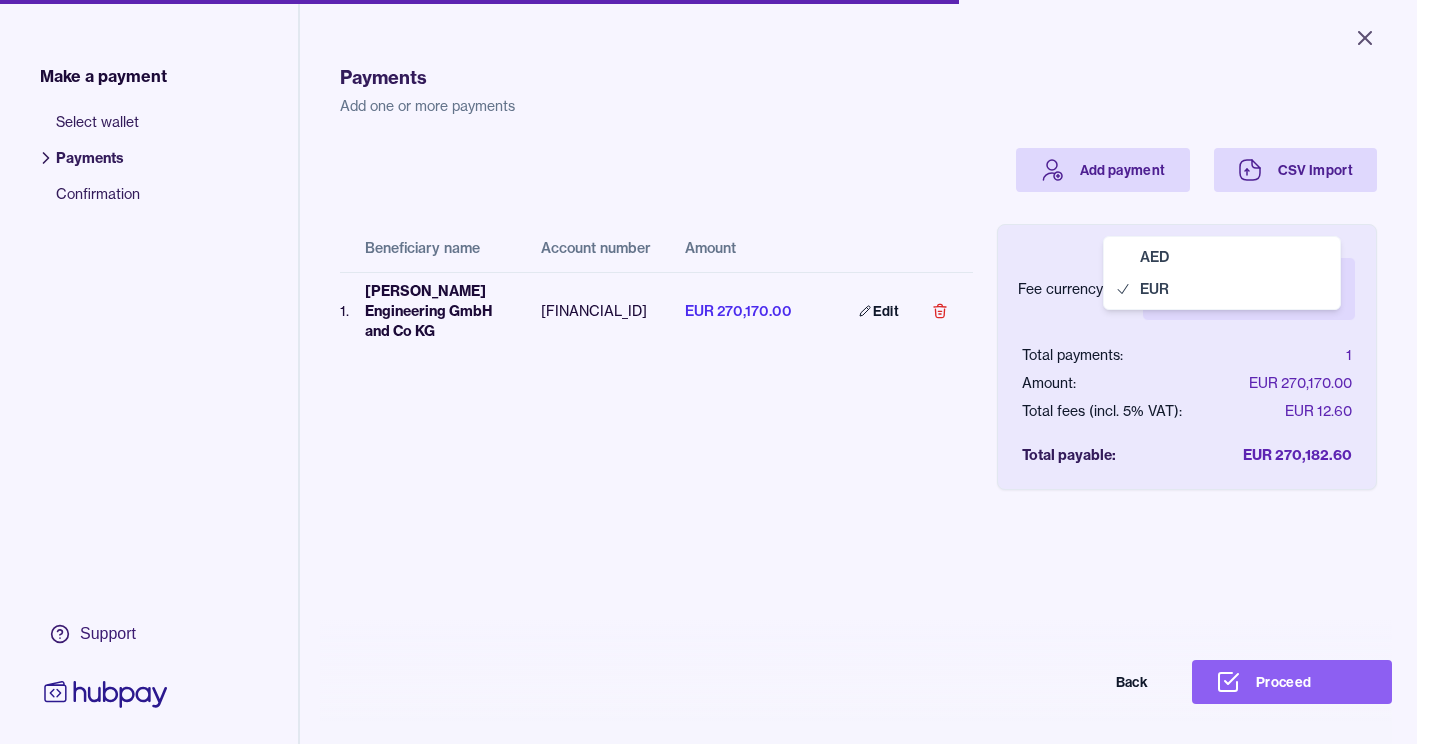 click on "AED EUR" at bounding box center [1222, 273] 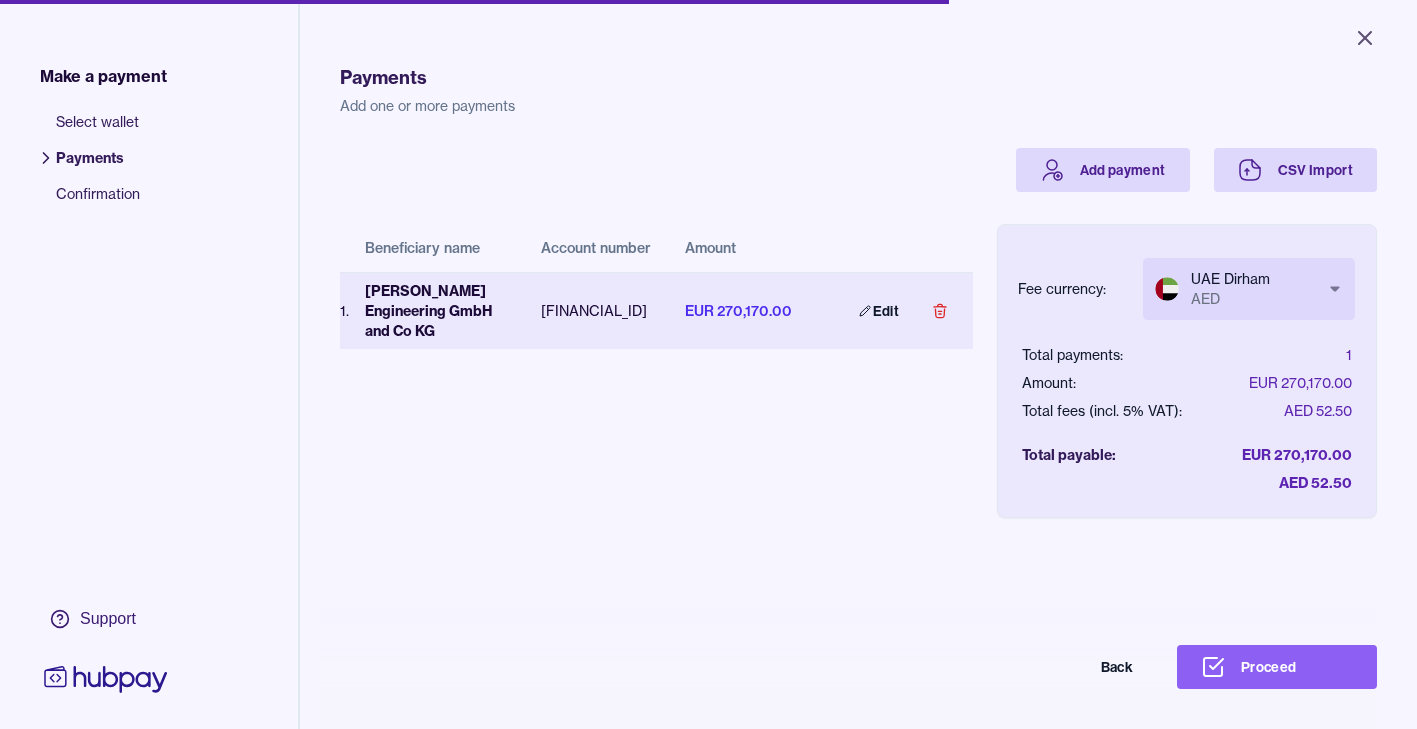 click on "[FINANCIAL_ID]" at bounding box center [597, 310] 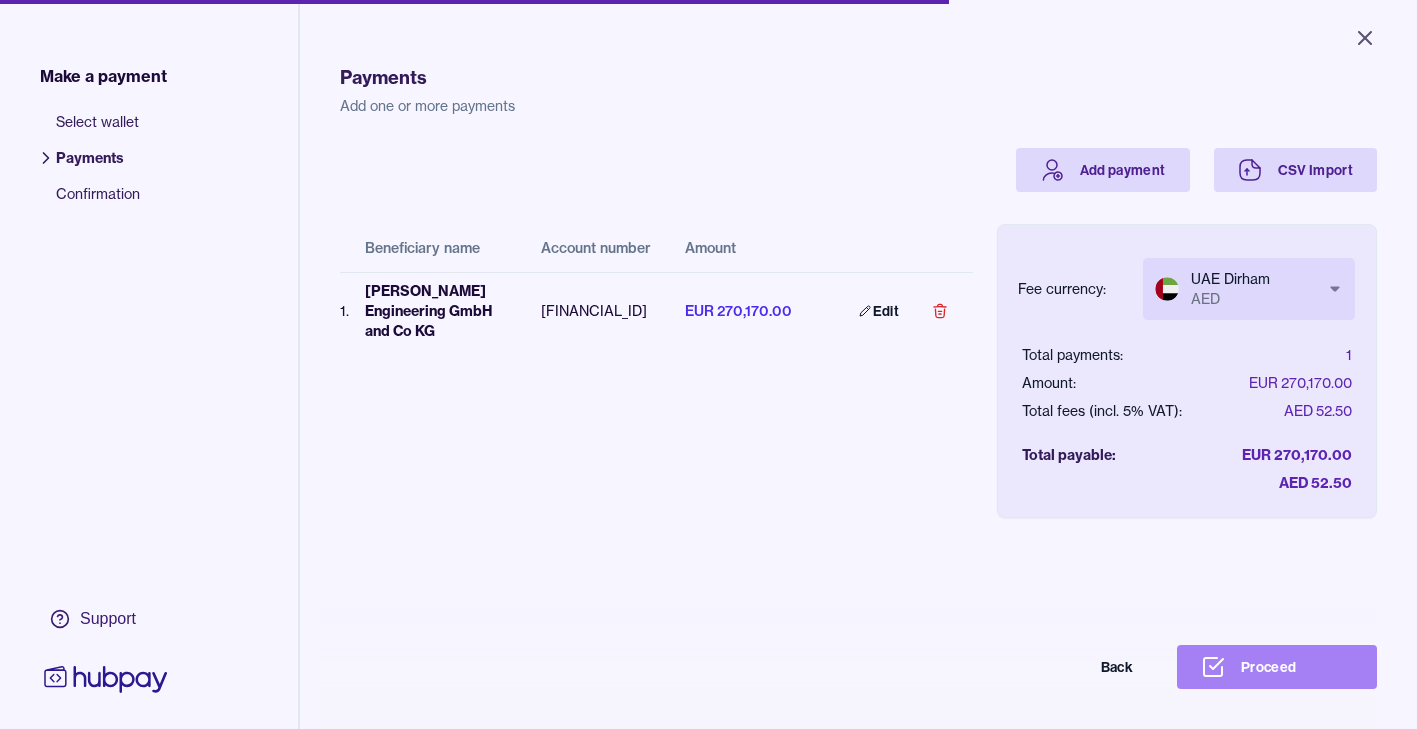 click on "Proceed" at bounding box center [1277, 667] 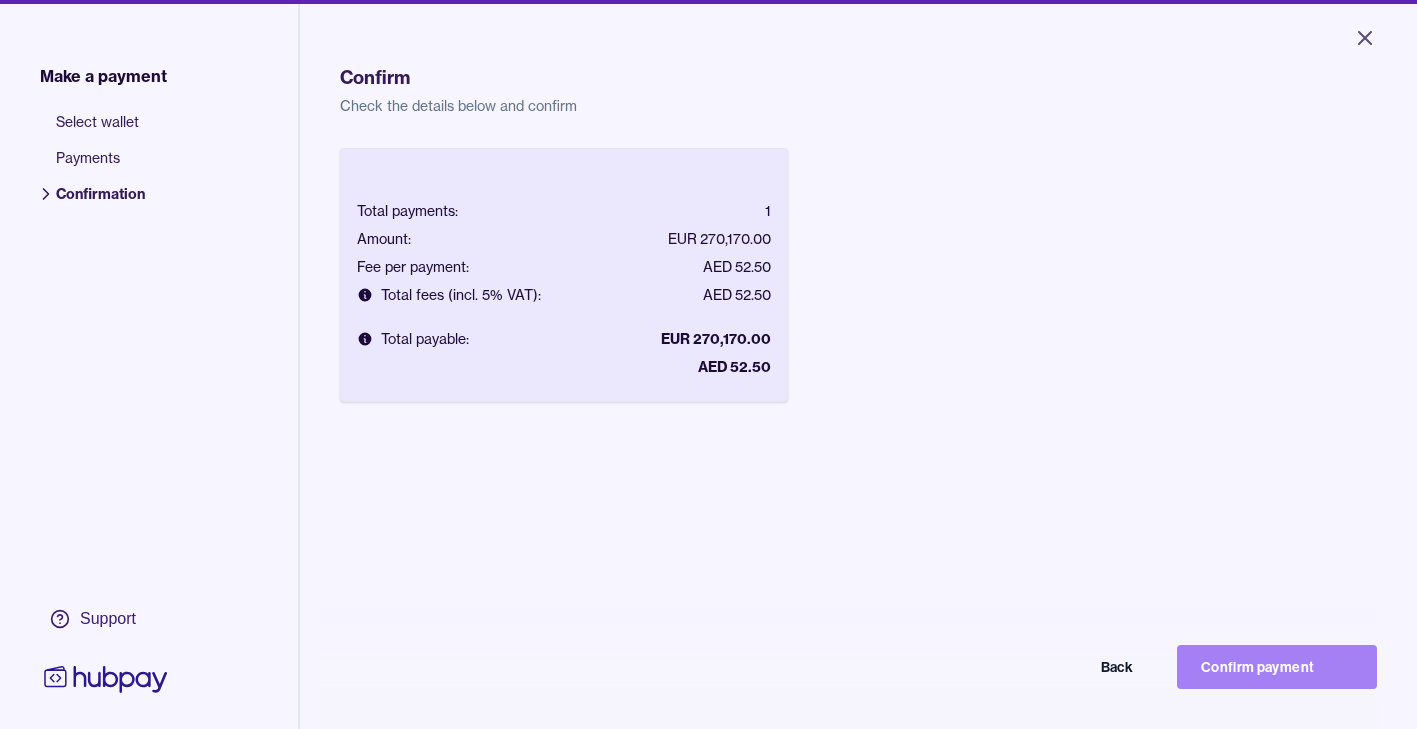 click on "Confirm payment" at bounding box center (1277, 667) 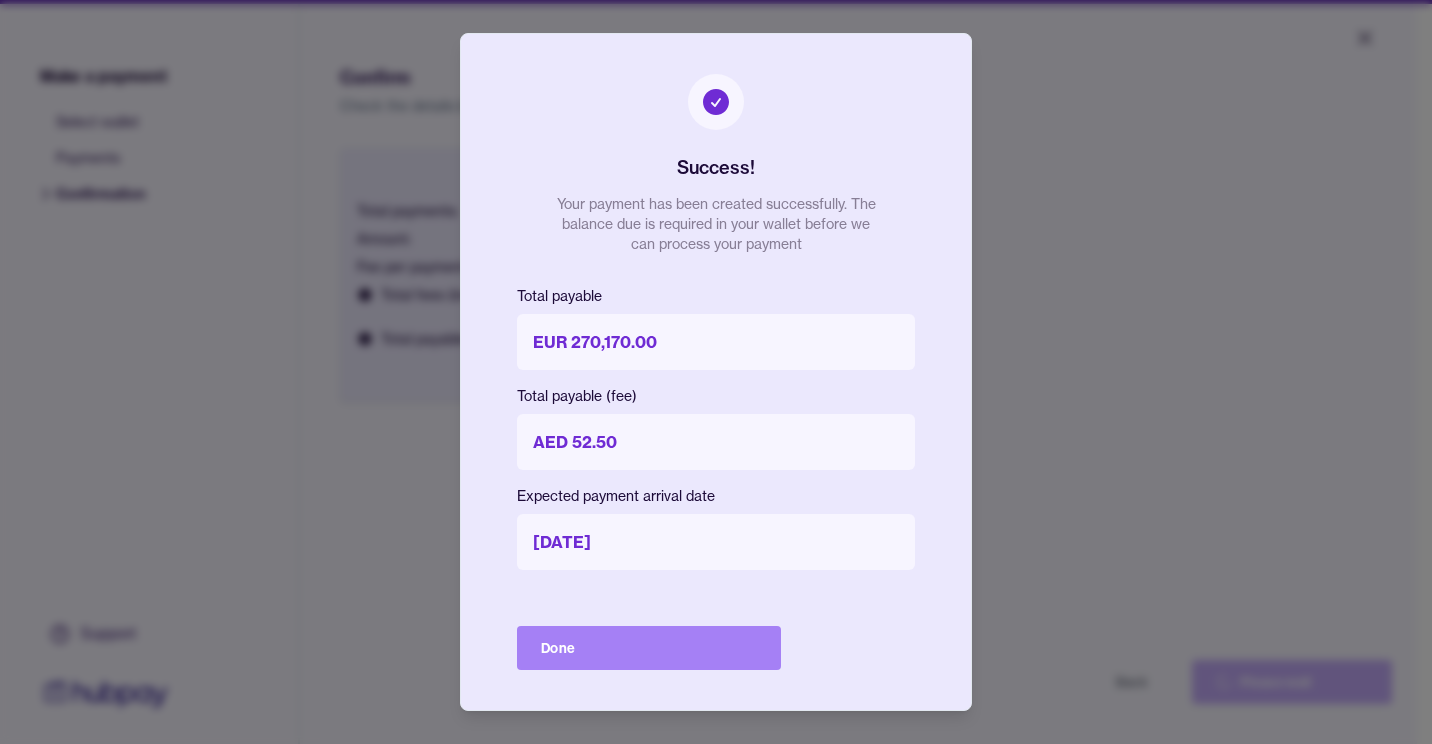 click on "Done" at bounding box center (649, 648) 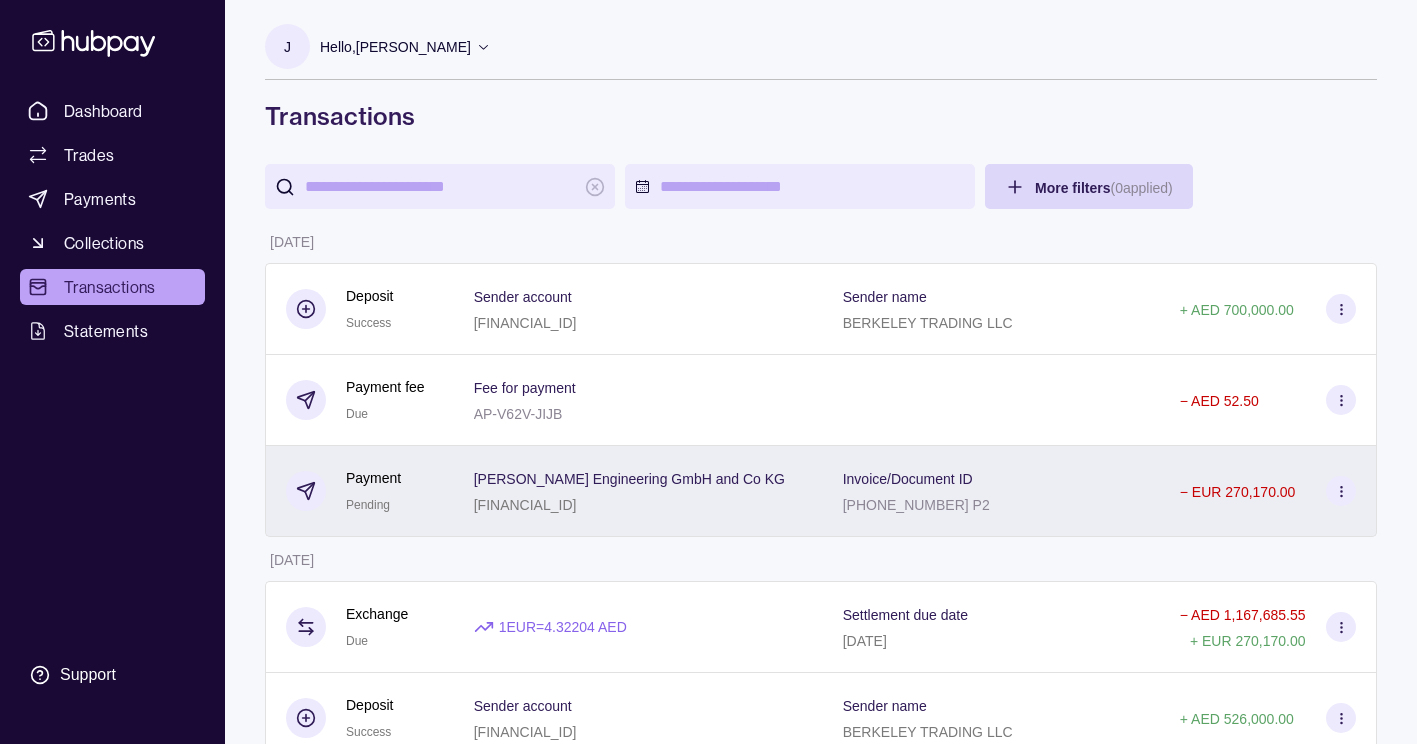 click at bounding box center (1341, 491) 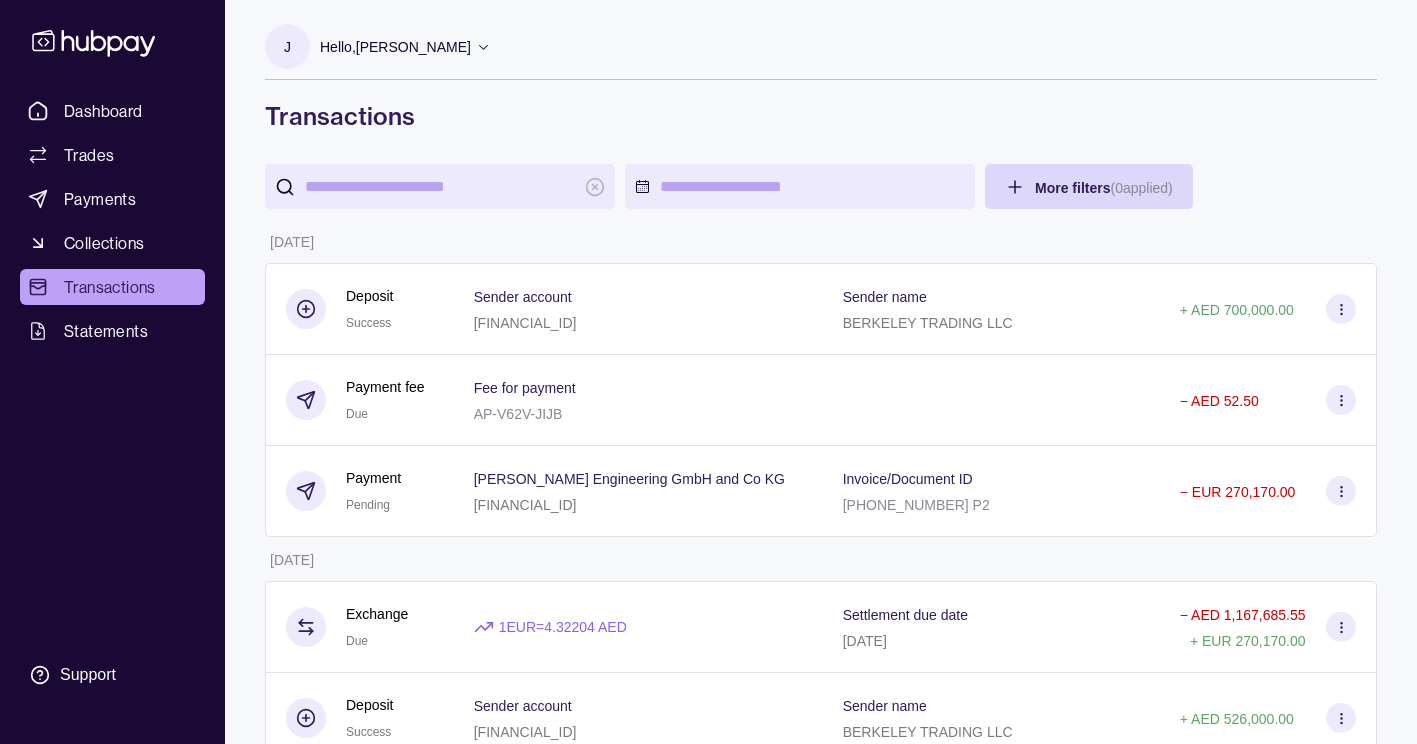 click on "Dashboard Trades Payments Collections Transactions Statements Support J Hello,  [PERSON_NAME] BERKELEY TRADING LLC Account Terms and conditions Privacy policy Sign out Transactions More filters  ( 0  applied) Details Amount [DATE] Deposit Success Sender account [FINANCIAL_ID] Sender name BERKELEY TRADING LLC +   AED 700,000.00 Payment fee Due Fee for payment AP-V62V-JIJB −   AED 52.50 Payment Pending [PERSON_NAME] Engineering GmbH and Co KG [FINANCIAL_ID] Invoice/Document ID [PHONE_NUMBER] P2 −   EUR 270,170.00 [DATE] Exchange Due 1  EUR  =  4.32204   AED Settlement due date [DATE] −   AED 1,167,685.55 +   EUR 270,170.00 Deposit Success Sender account [FINANCIAL_ID] Sender name BERKELEY TRADING LLC +   AED 526,000.00 Payment fee Paid Fee for payment AP-T88J-5IK8 −   AED 52.50 Payment Success Katena Products, Inc. 466007921302 Invoice/Document ID NJ24259458 −   USD 142,792.00 [DATE] Exchange Success 1  USD  =  3.68423   AED Settlement due date [DATE] −   +" at bounding box center [708, 1129] 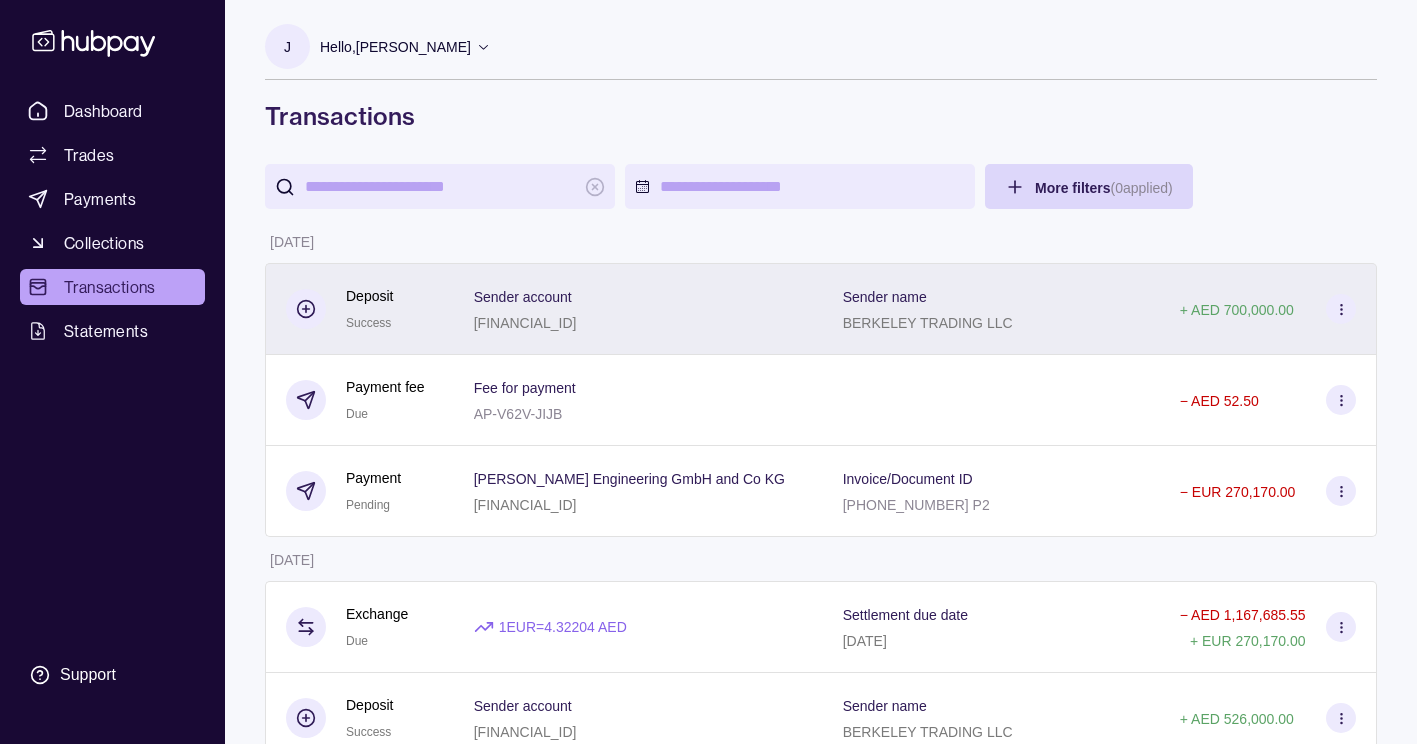 click on "[FINANCIAL_ID]" at bounding box center [525, 322] 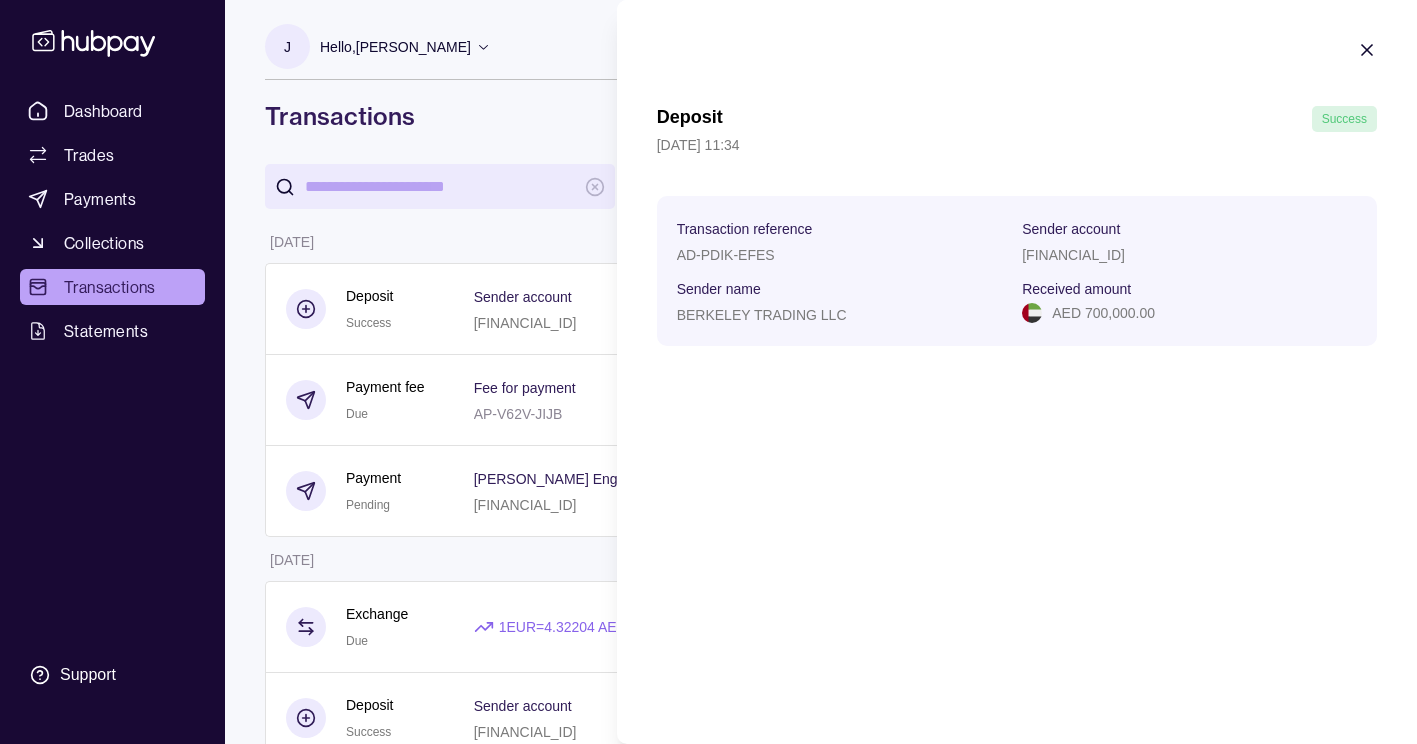 click on "[FINANCIAL_ID]" at bounding box center [1073, 255] 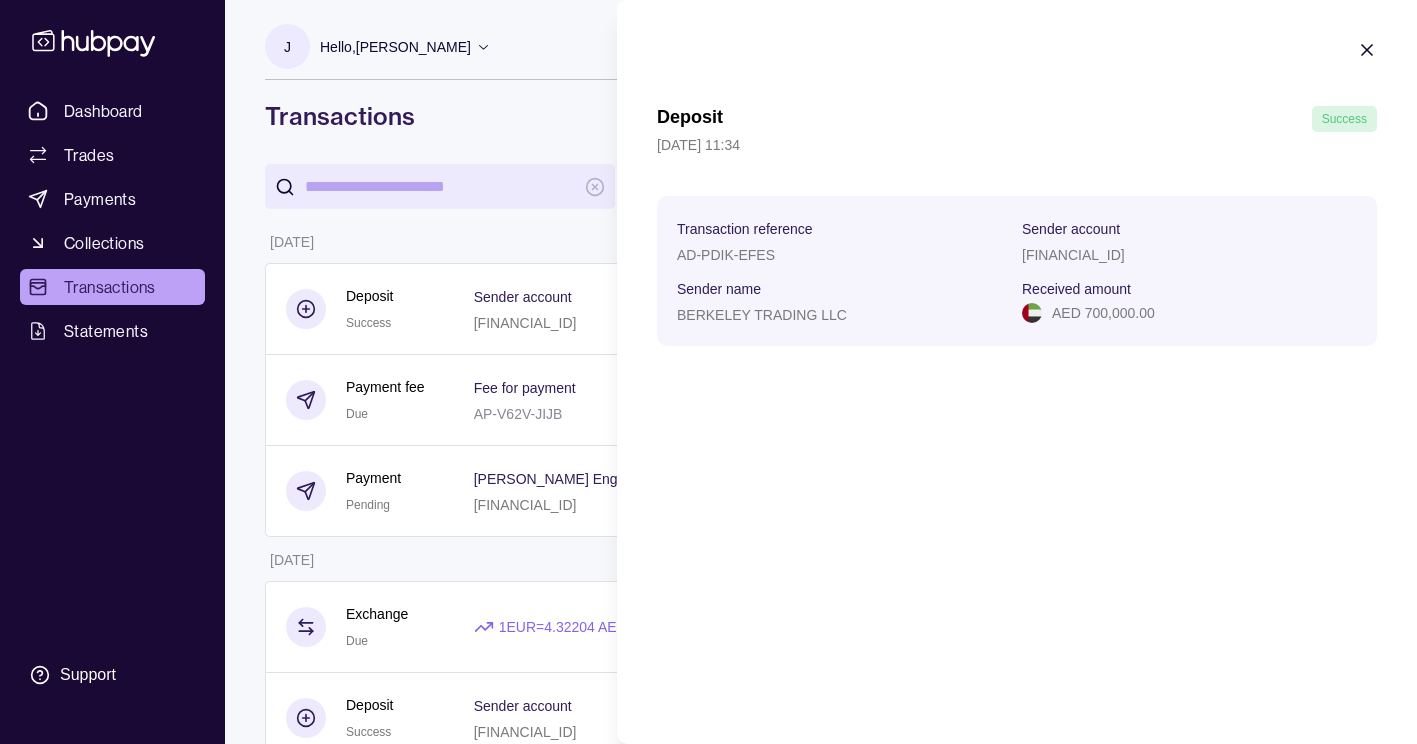 click 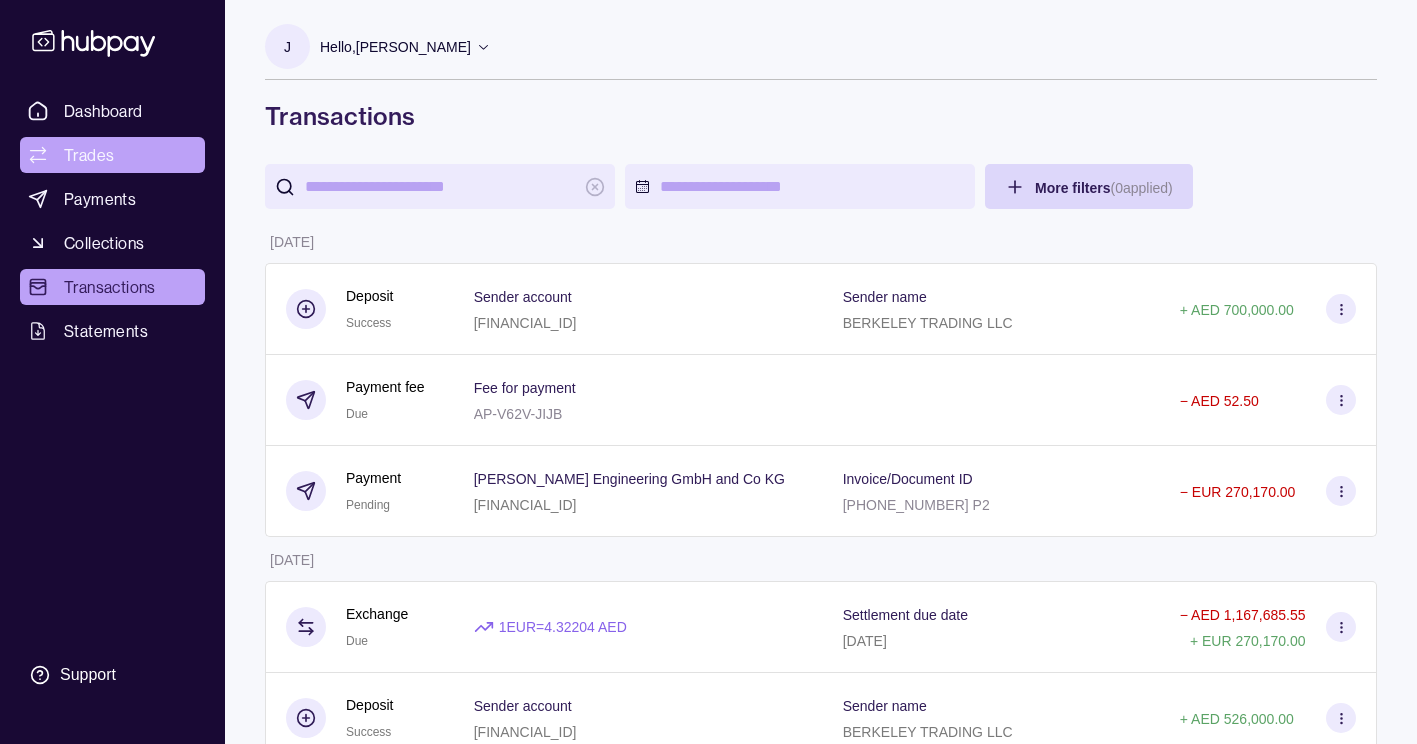 click on "Trades" at bounding box center [112, 155] 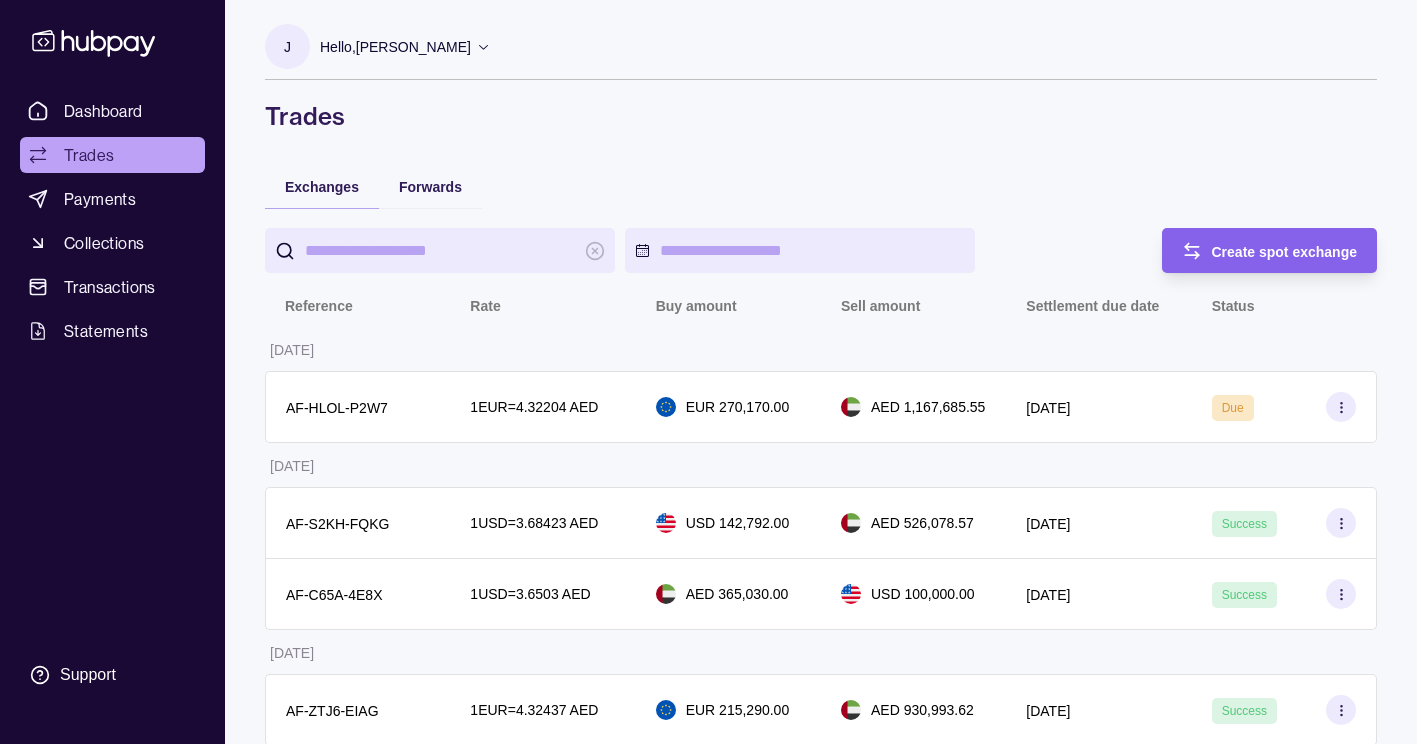 click on "Trades" at bounding box center [89, 155] 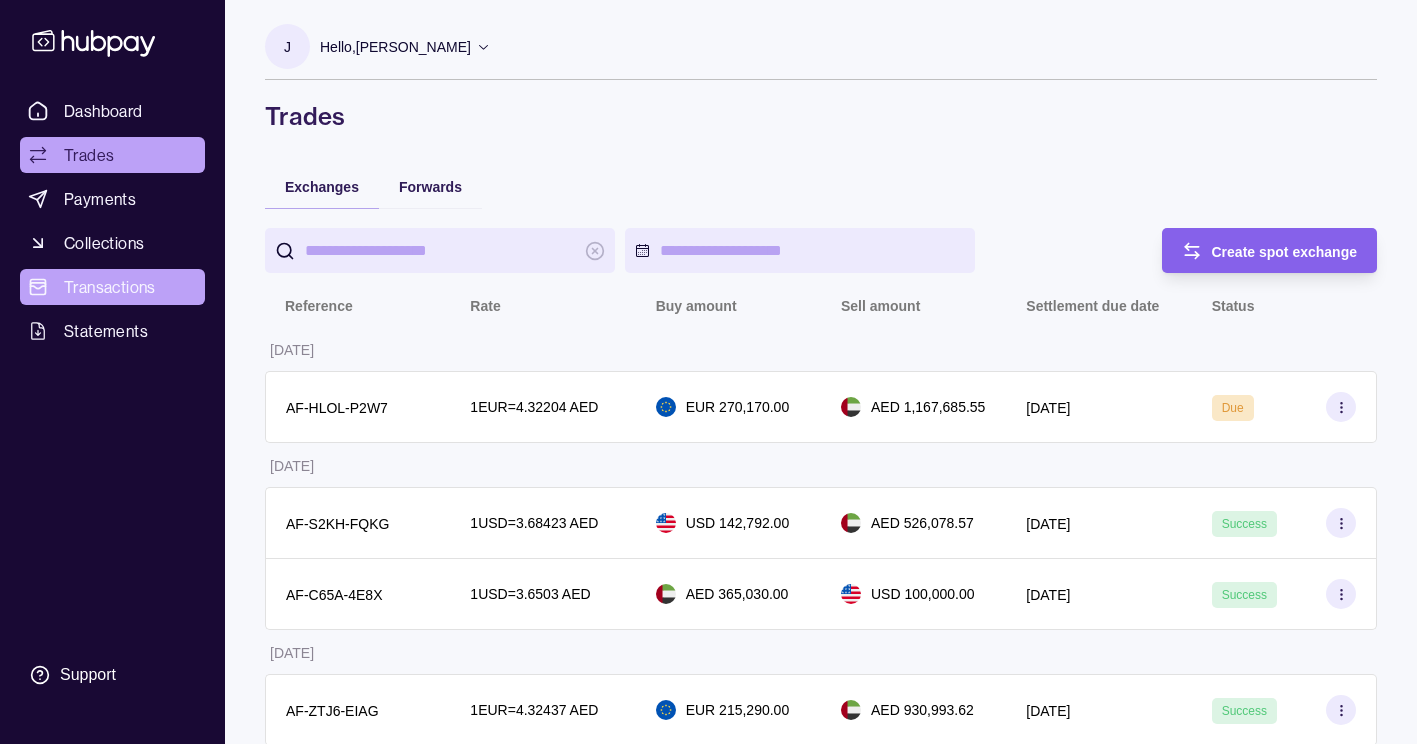 click on "Transactions" at bounding box center [112, 287] 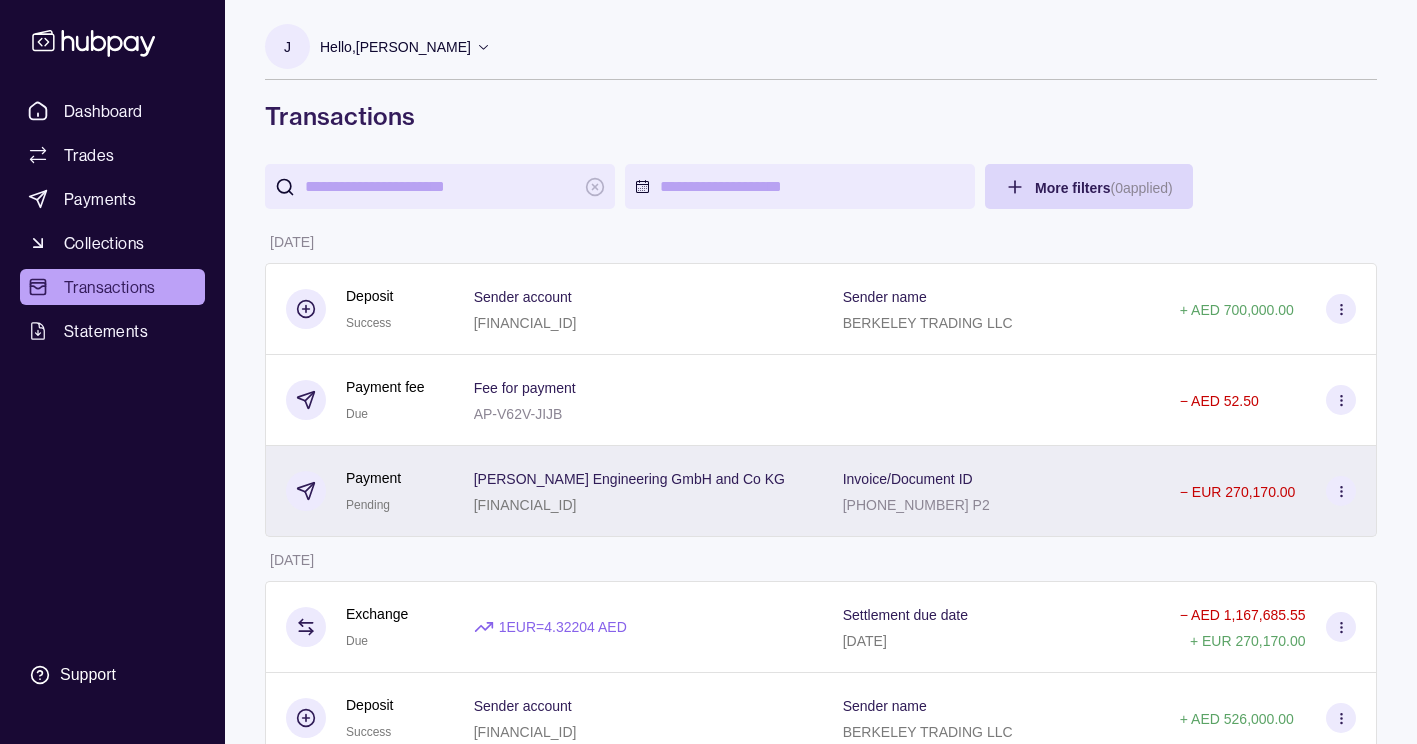 click 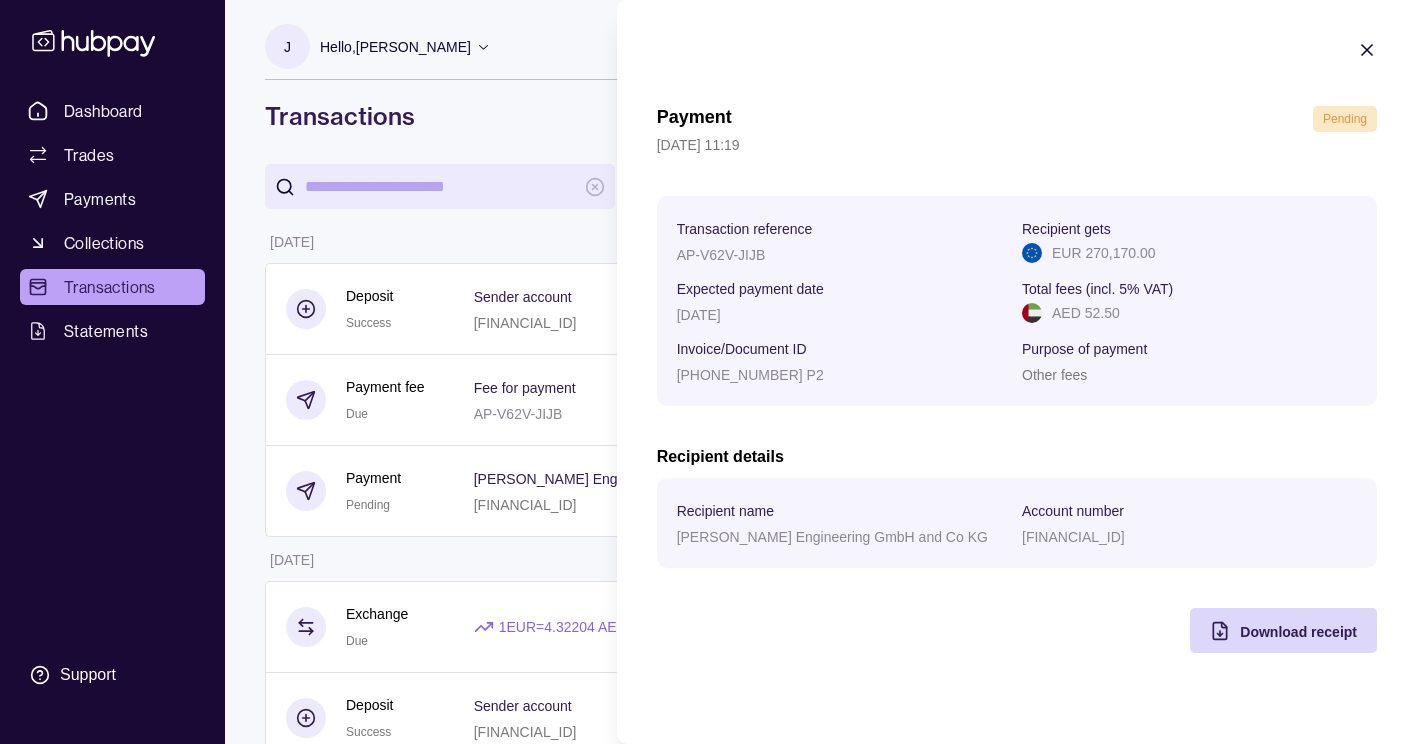 click 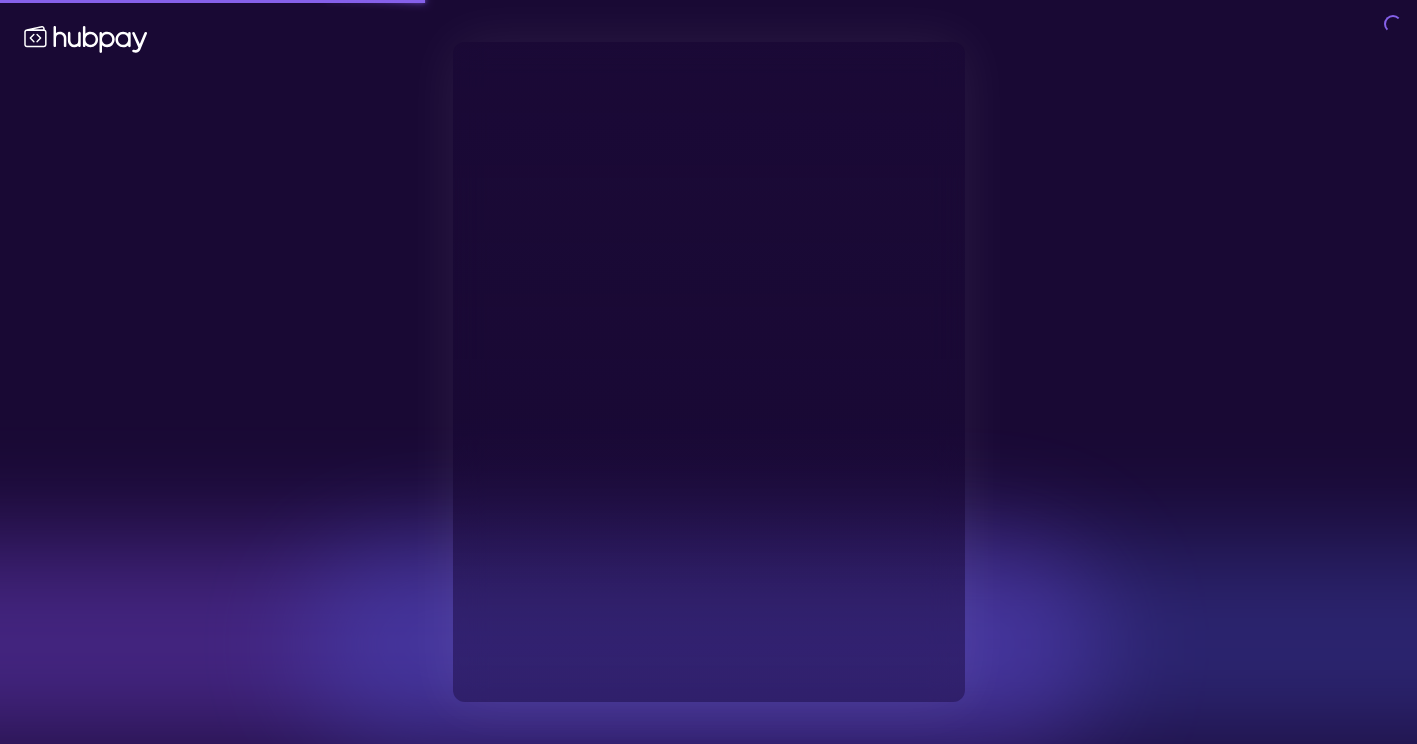 type on "**********" 